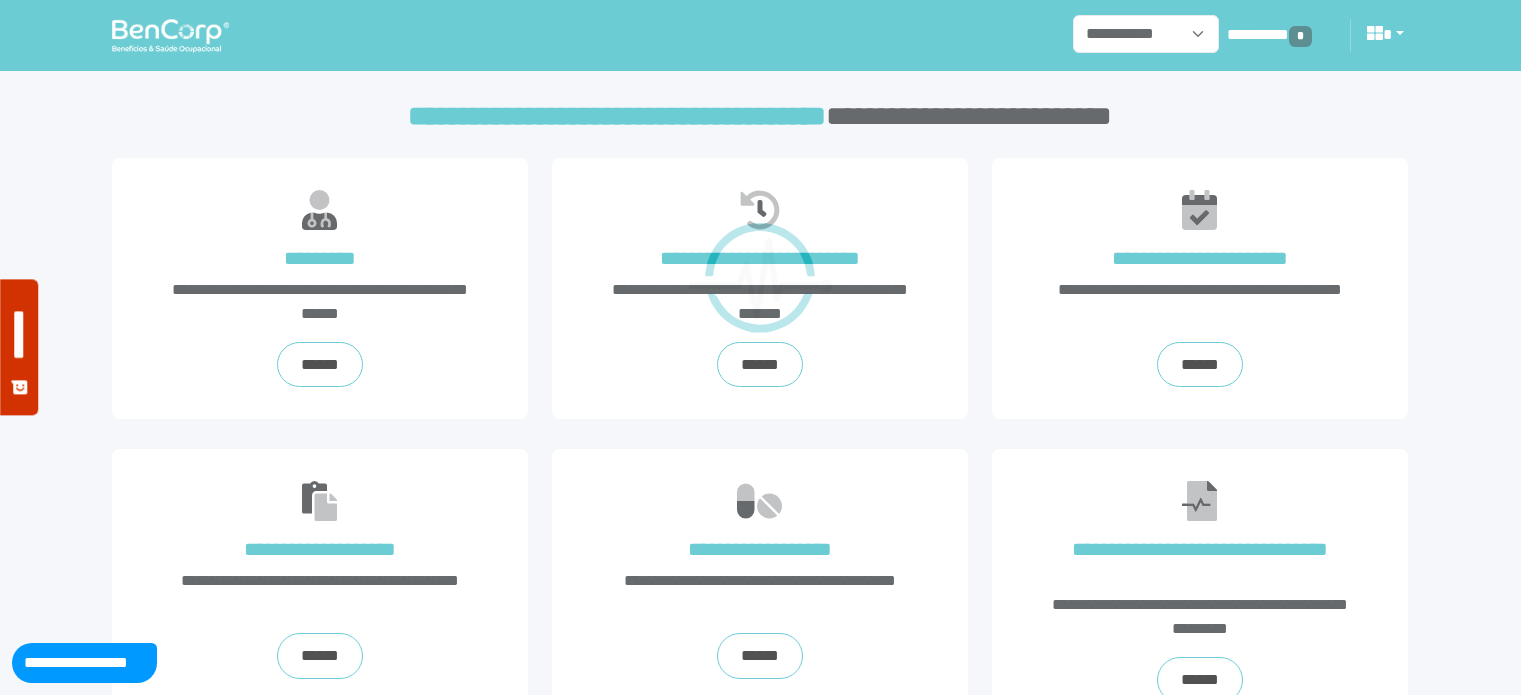 scroll, scrollTop: 0, scrollLeft: 0, axis: both 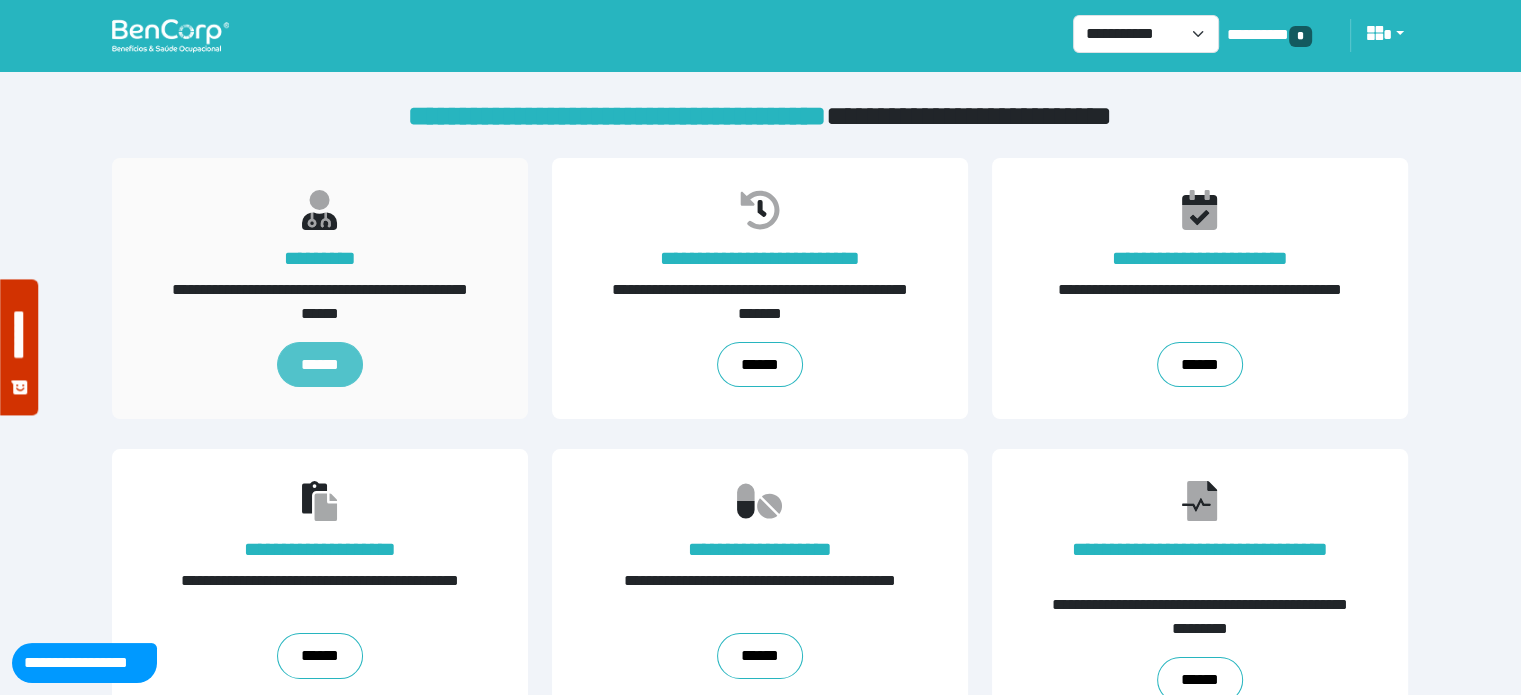 click on "******" at bounding box center [320, 365] 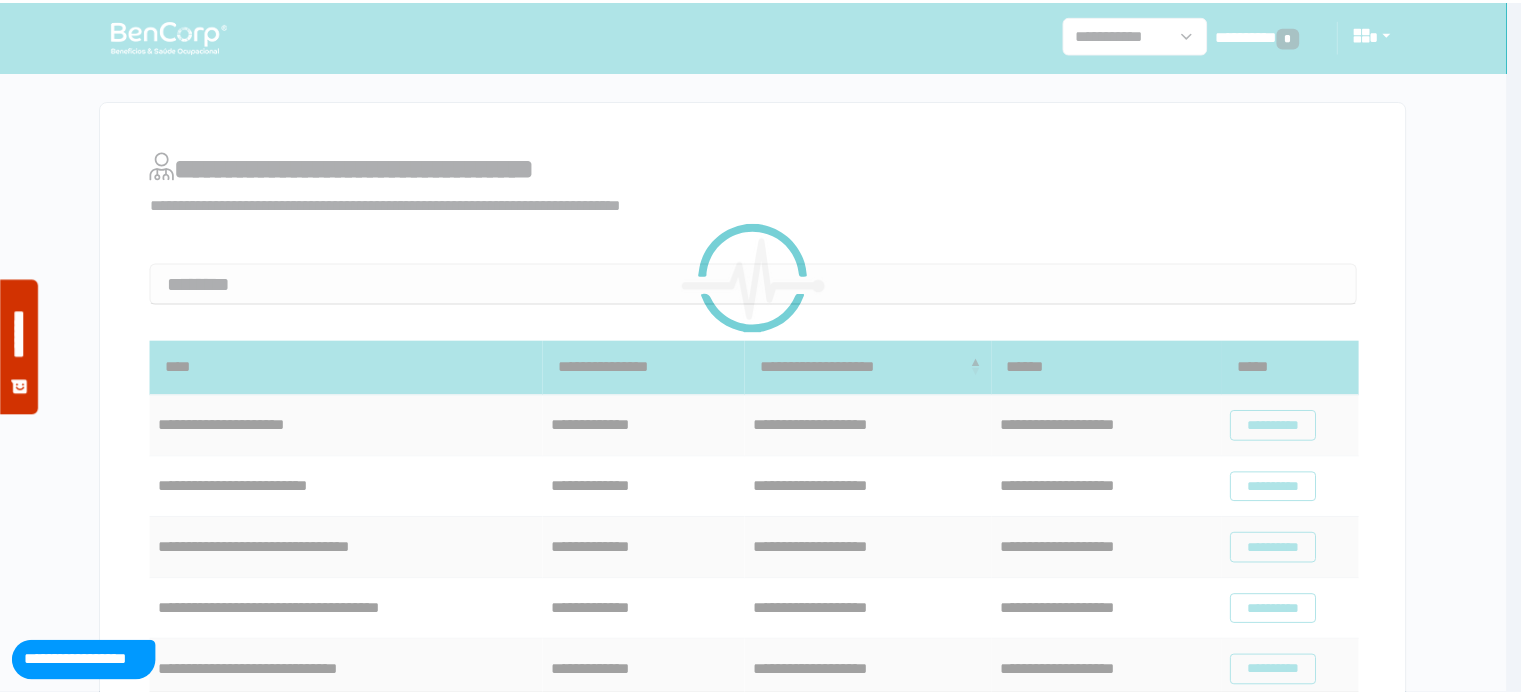 scroll, scrollTop: 0, scrollLeft: 0, axis: both 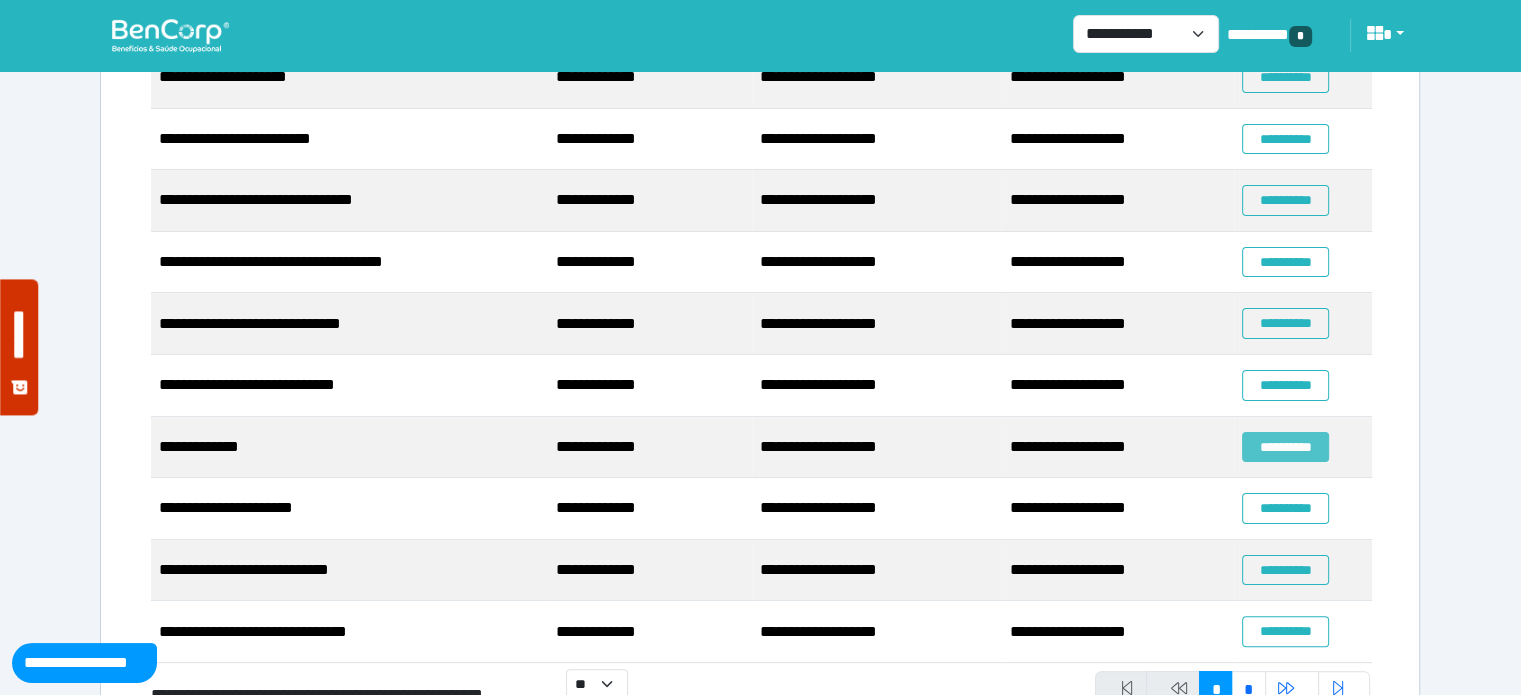 click on "**********" at bounding box center [1285, 447] 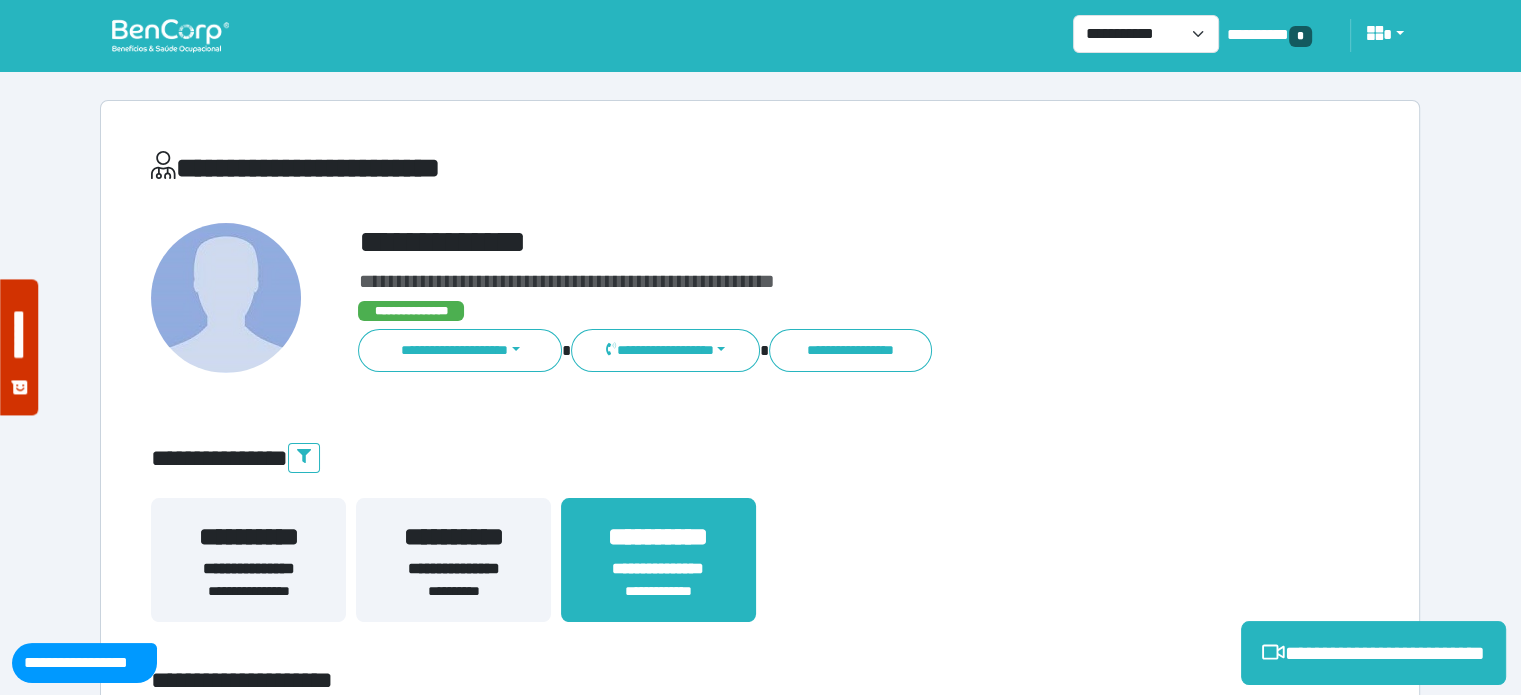 scroll, scrollTop: 0, scrollLeft: 0, axis: both 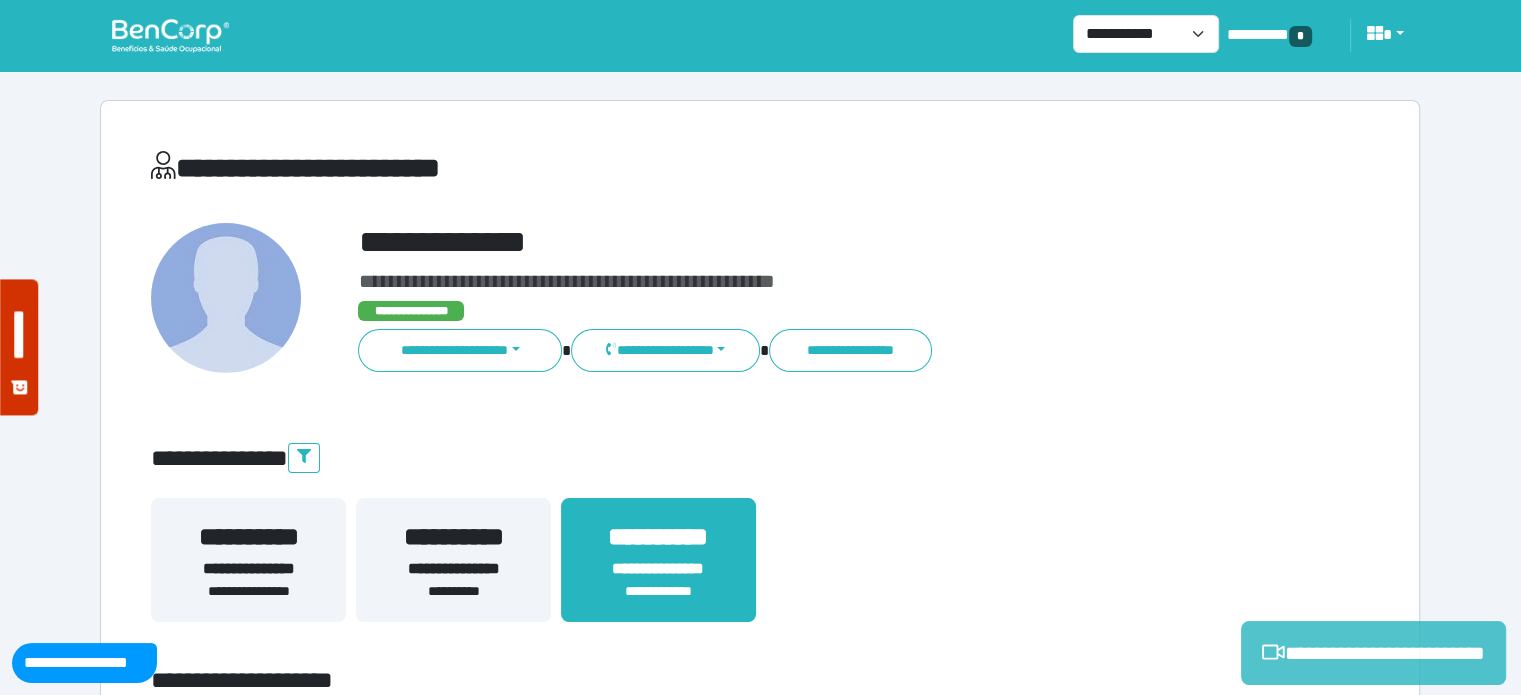 click on "**********" at bounding box center (1373, 653) 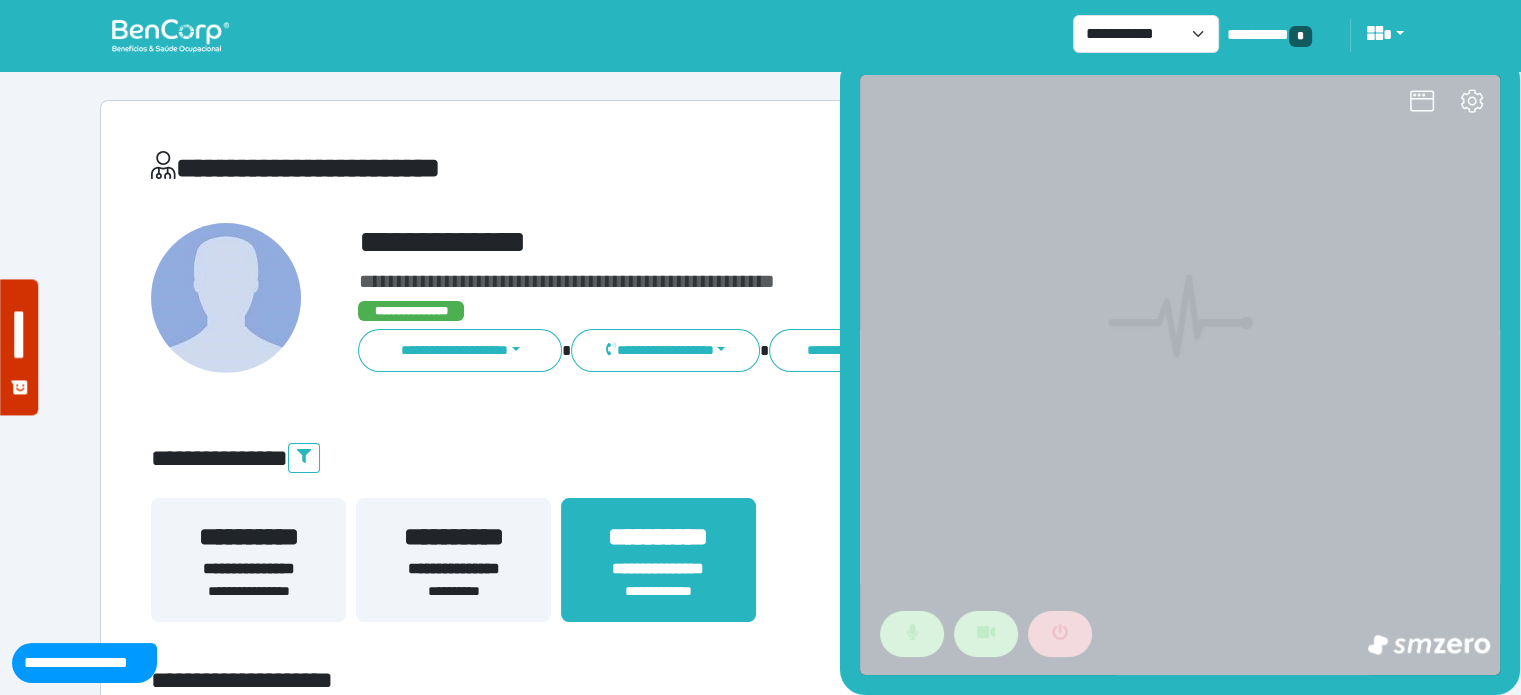 scroll, scrollTop: 0, scrollLeft: 0, axis: both 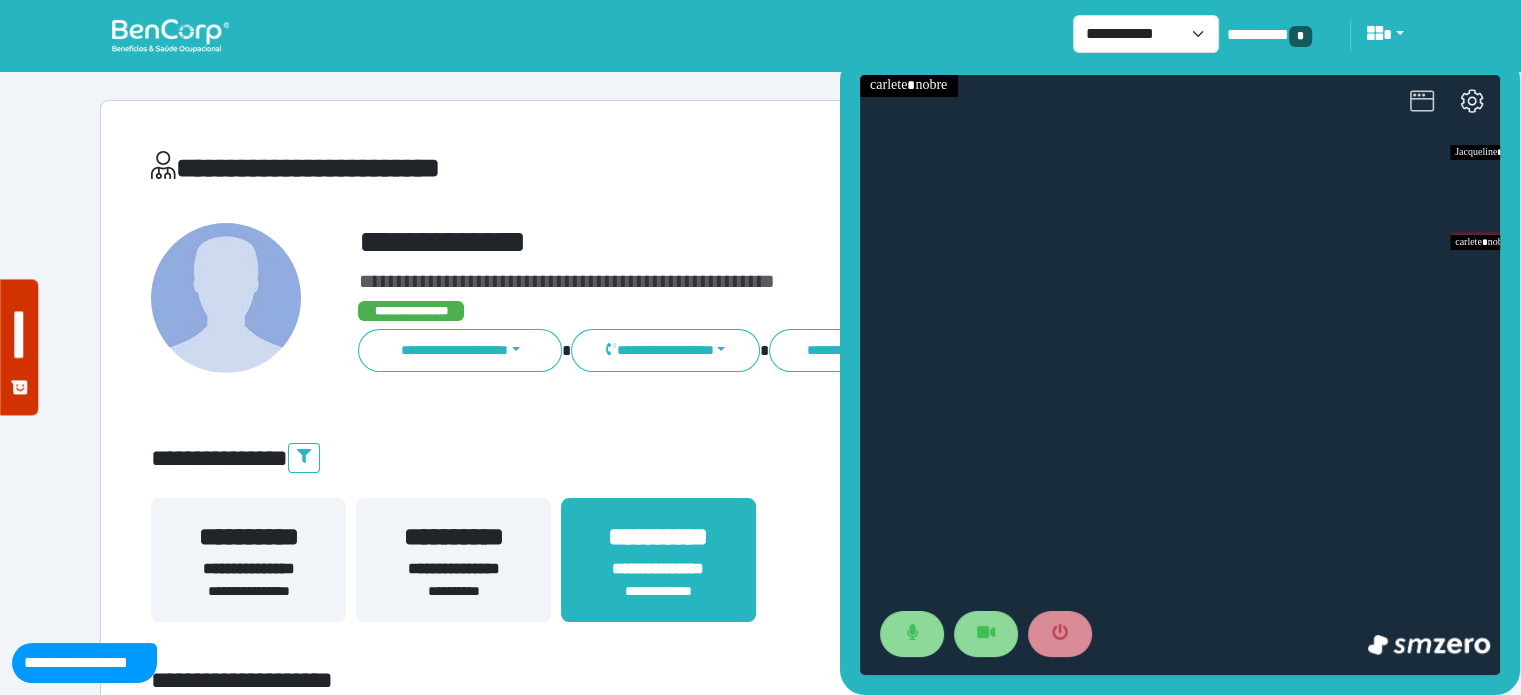 click at bounding box center (1422, 103) 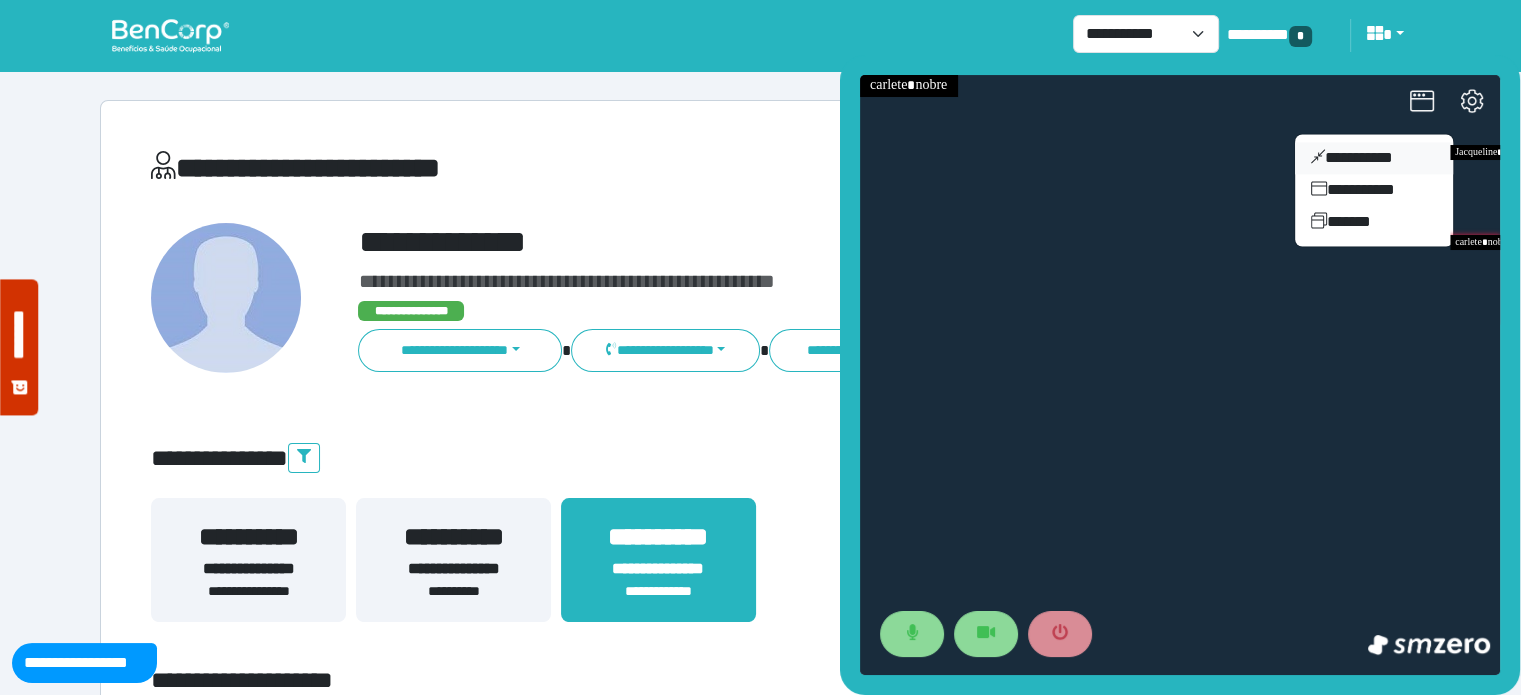 click on "**********" at bounding box center (1374, 158) 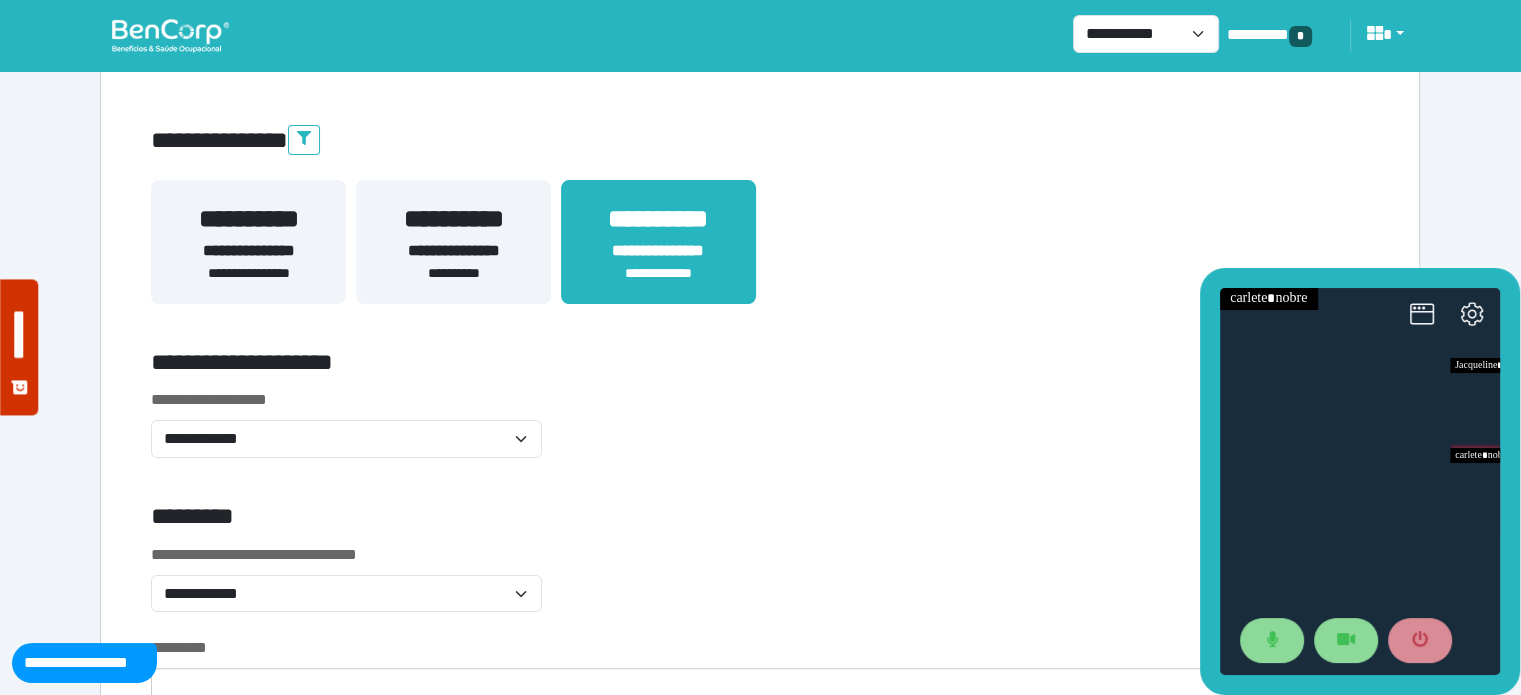 scroll, scrollTop: 297, scrollLeft: 0, axis: vertical 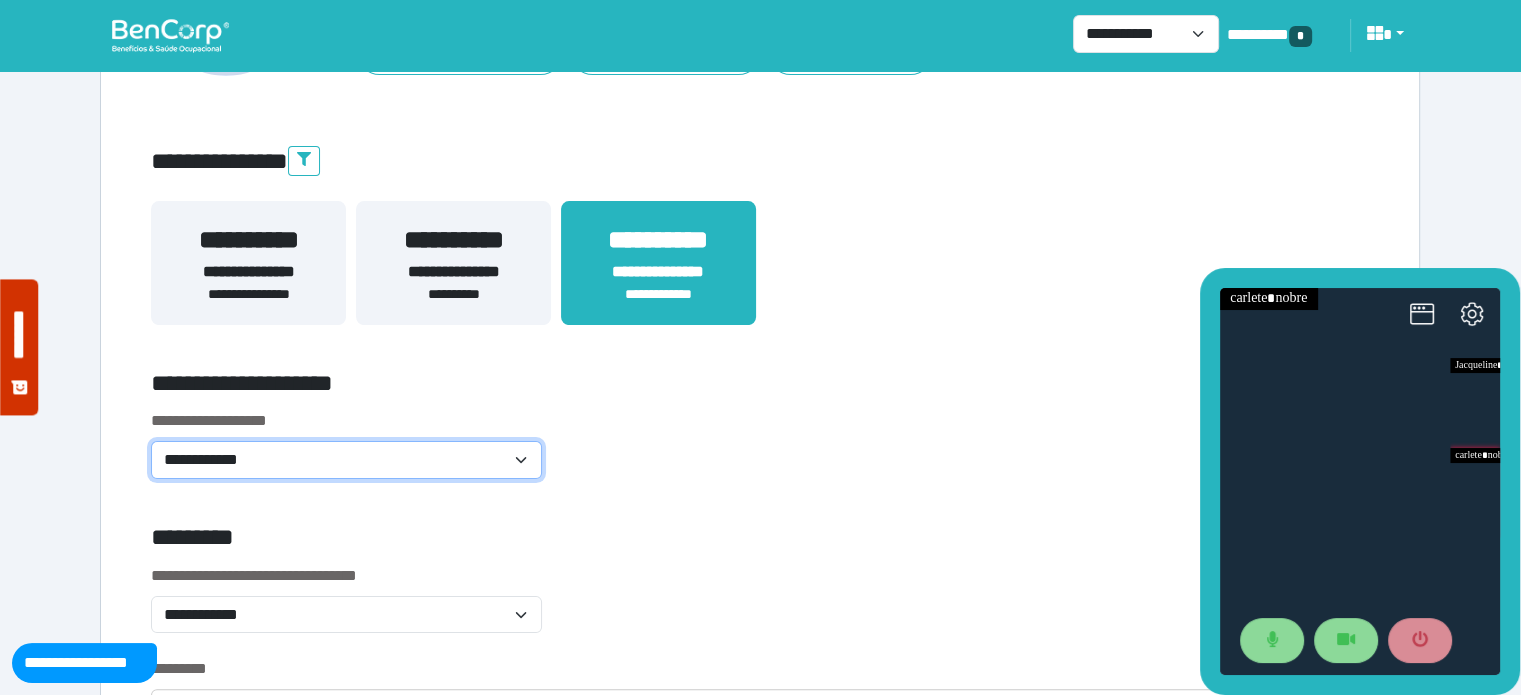 click on "**********" at bounding box center (346, 460) 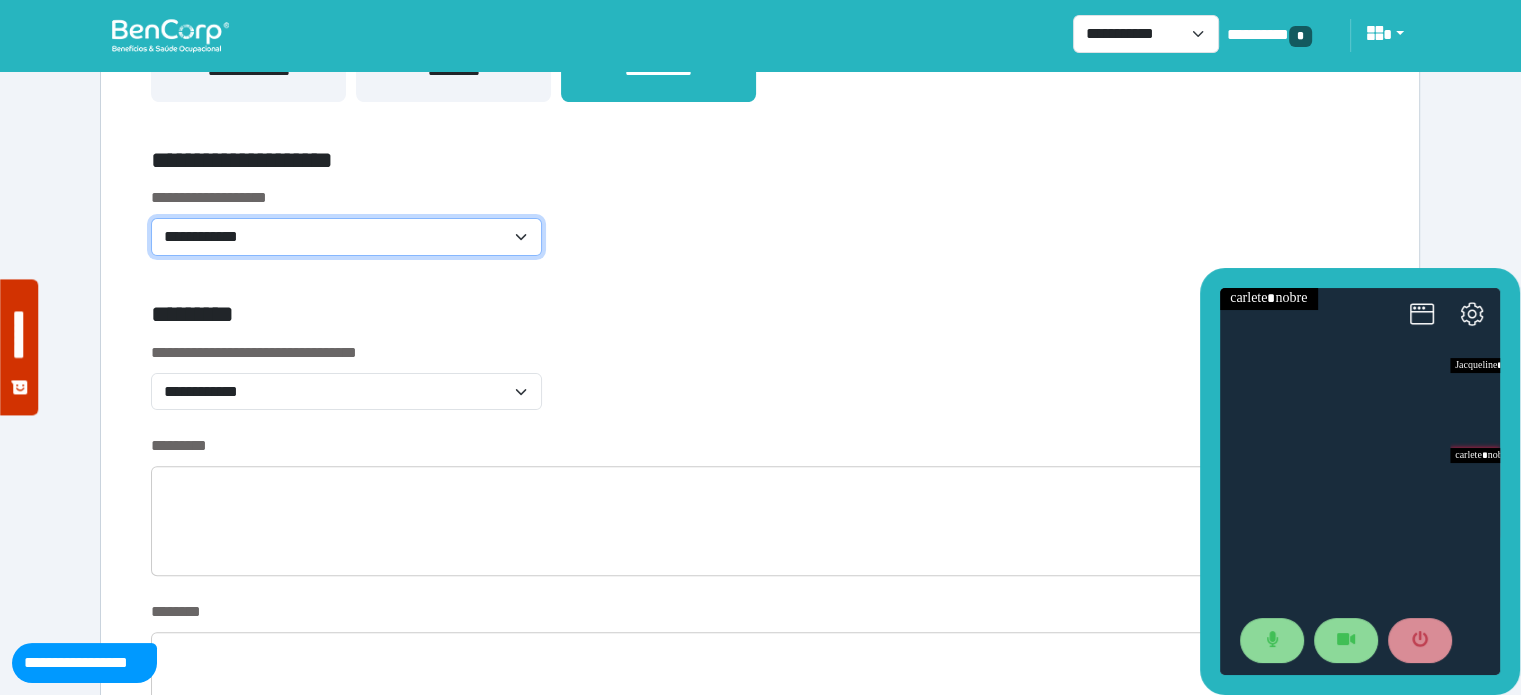 scroll, scrollTop: 604, scrollLeft: 0, axis: vertical 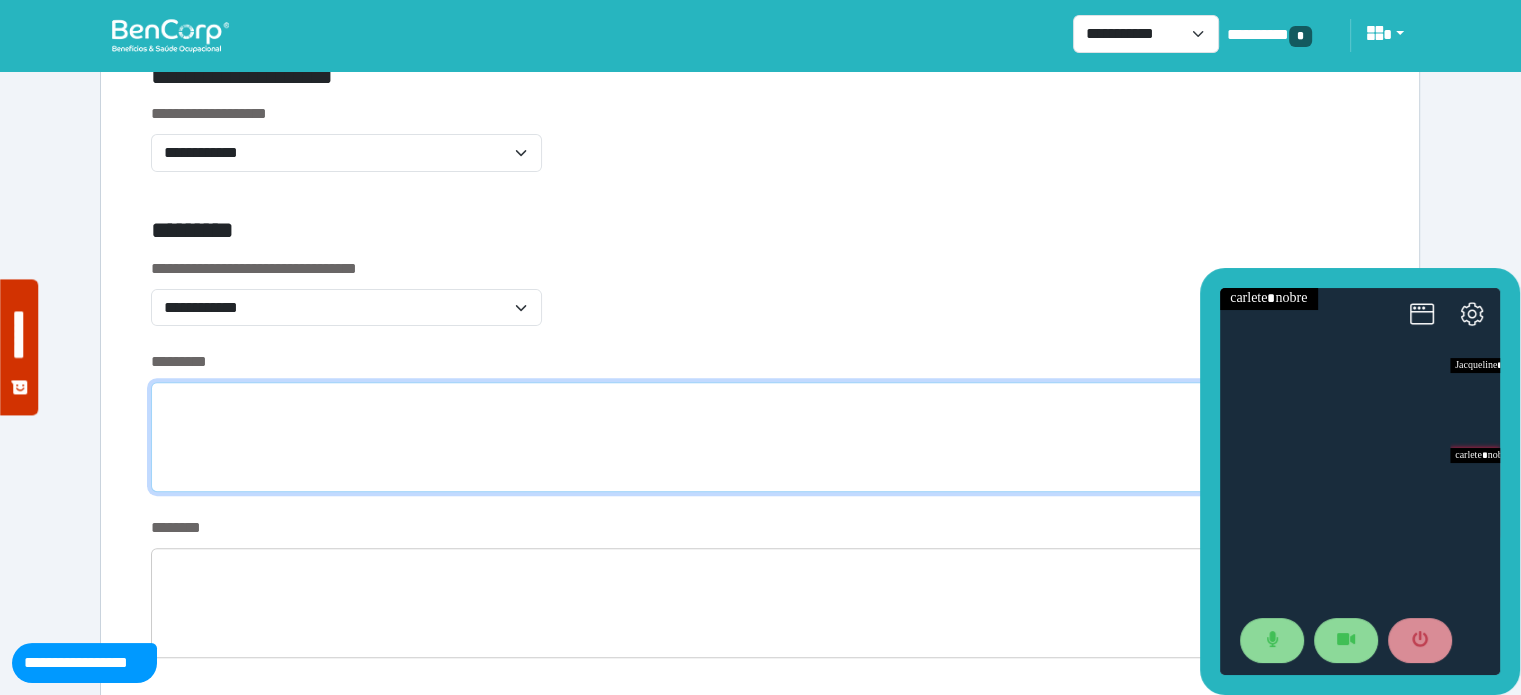click at bounding box center [760, 437] 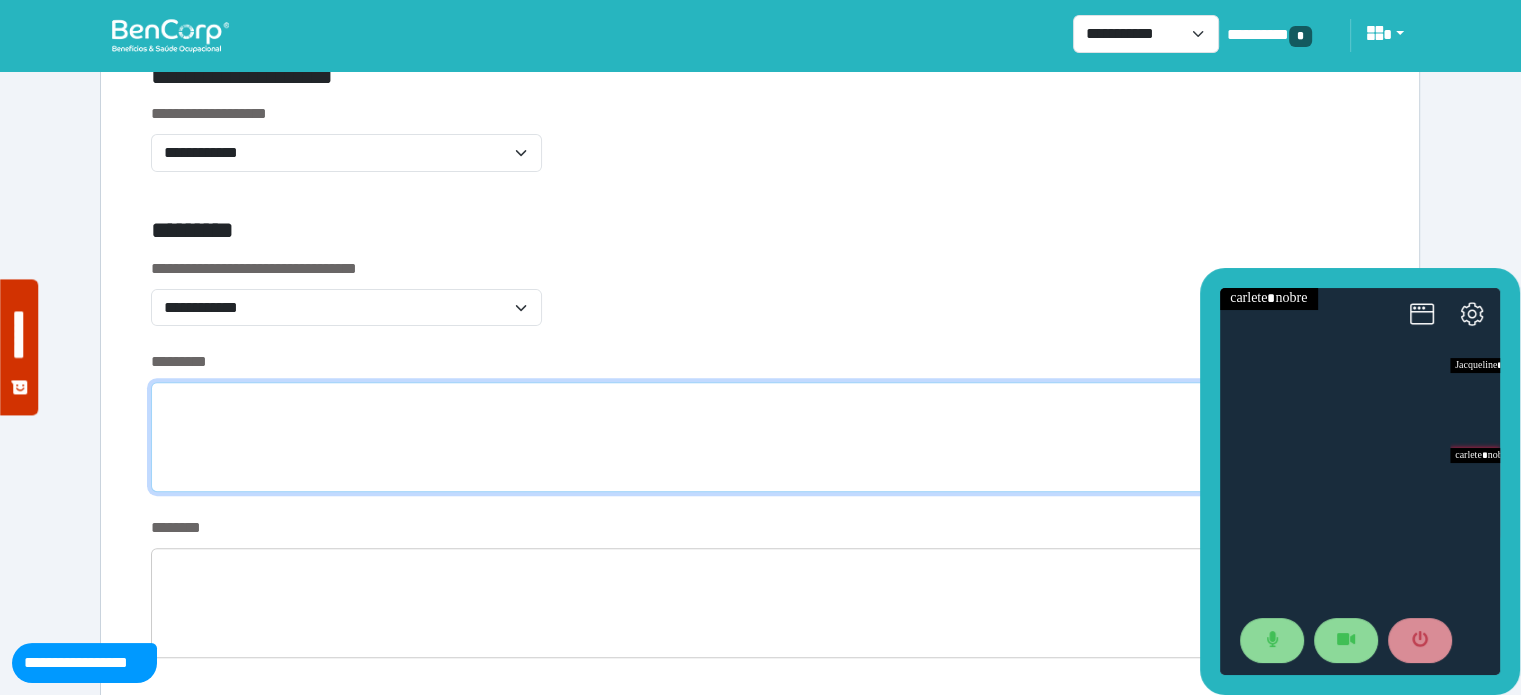 scroll, scrollTop: 92, scrollLeft: 0, axis: vertical 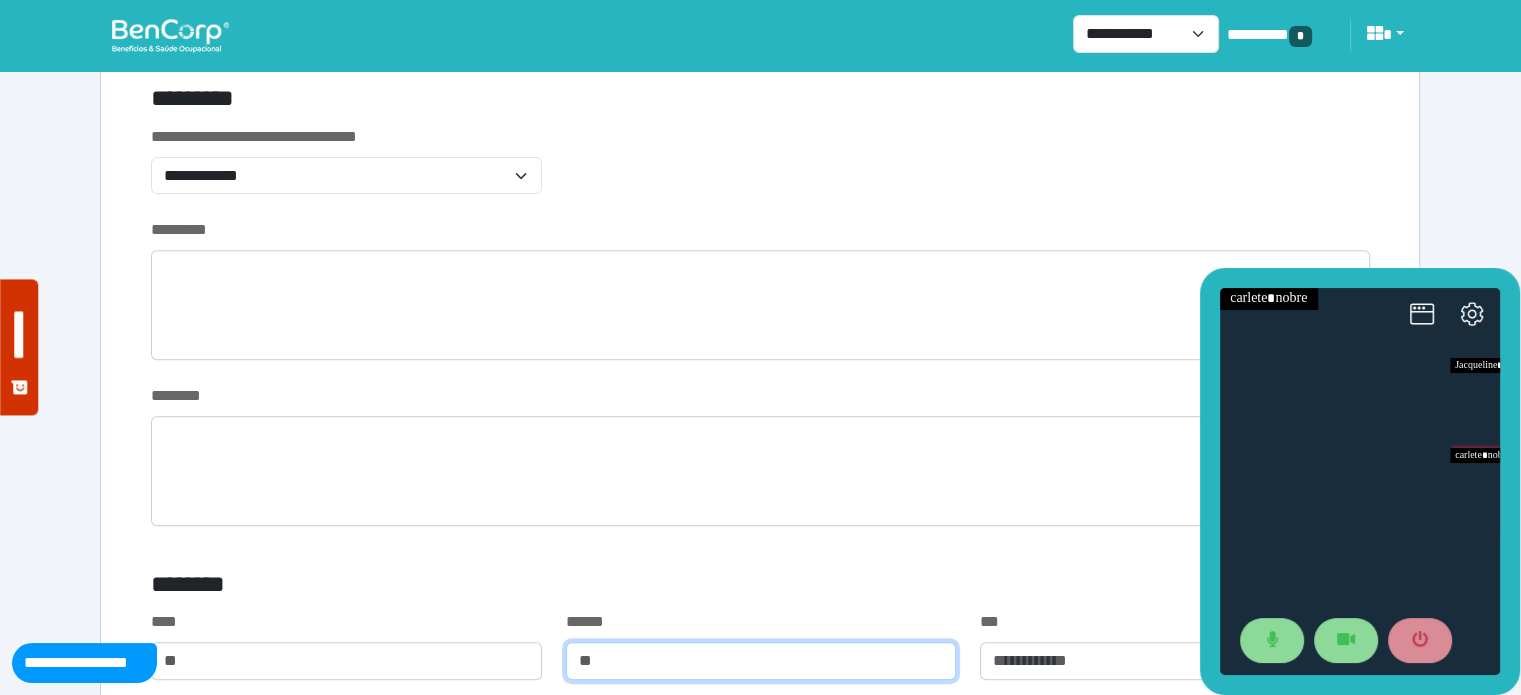click at bounding box center [761, 661] 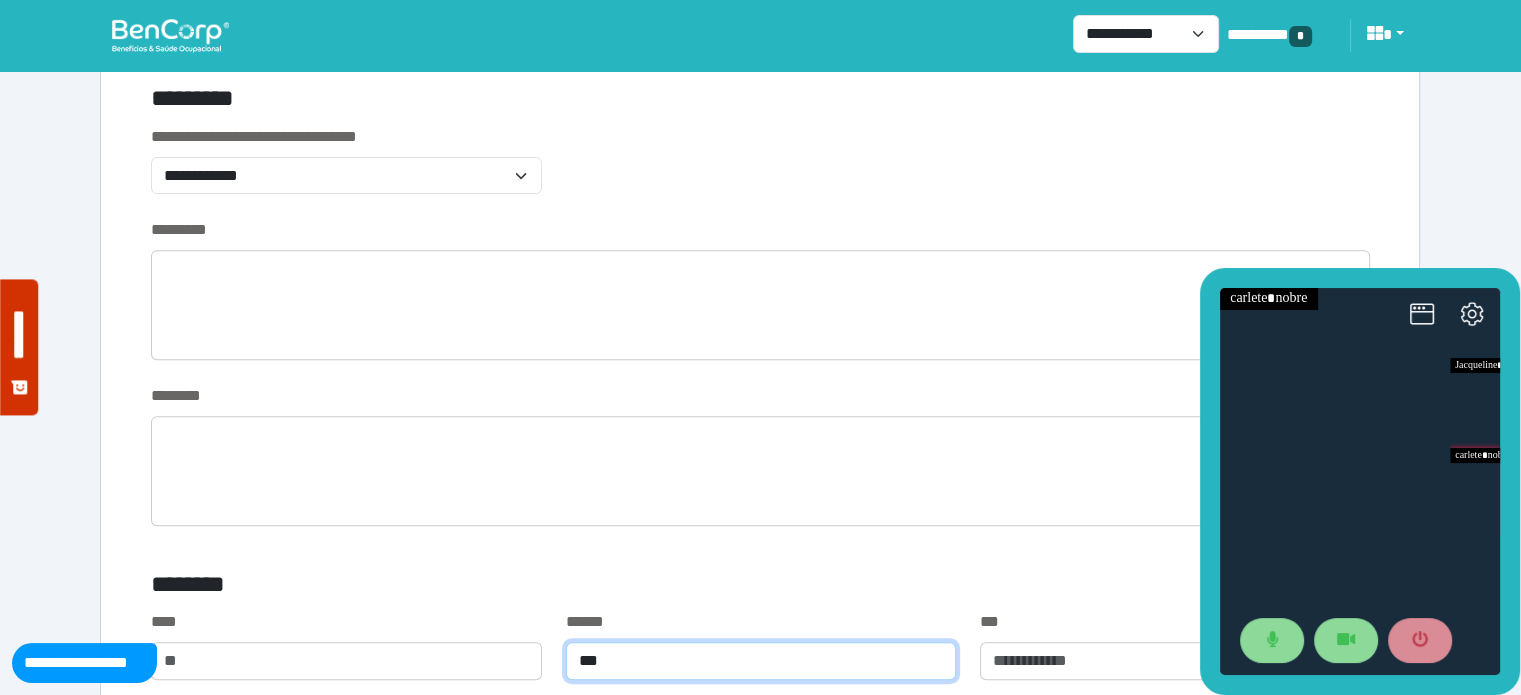 type on "***" 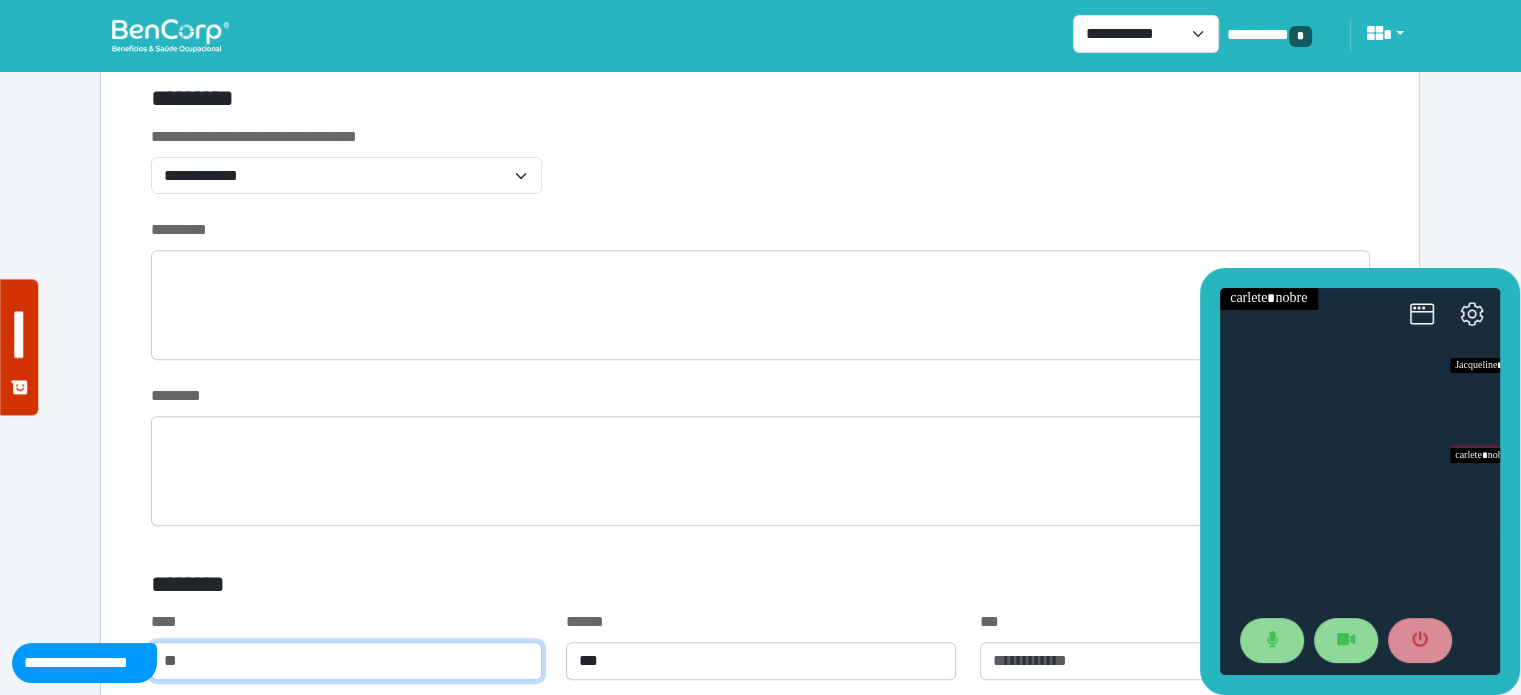 click at bounding box center [346, 661] 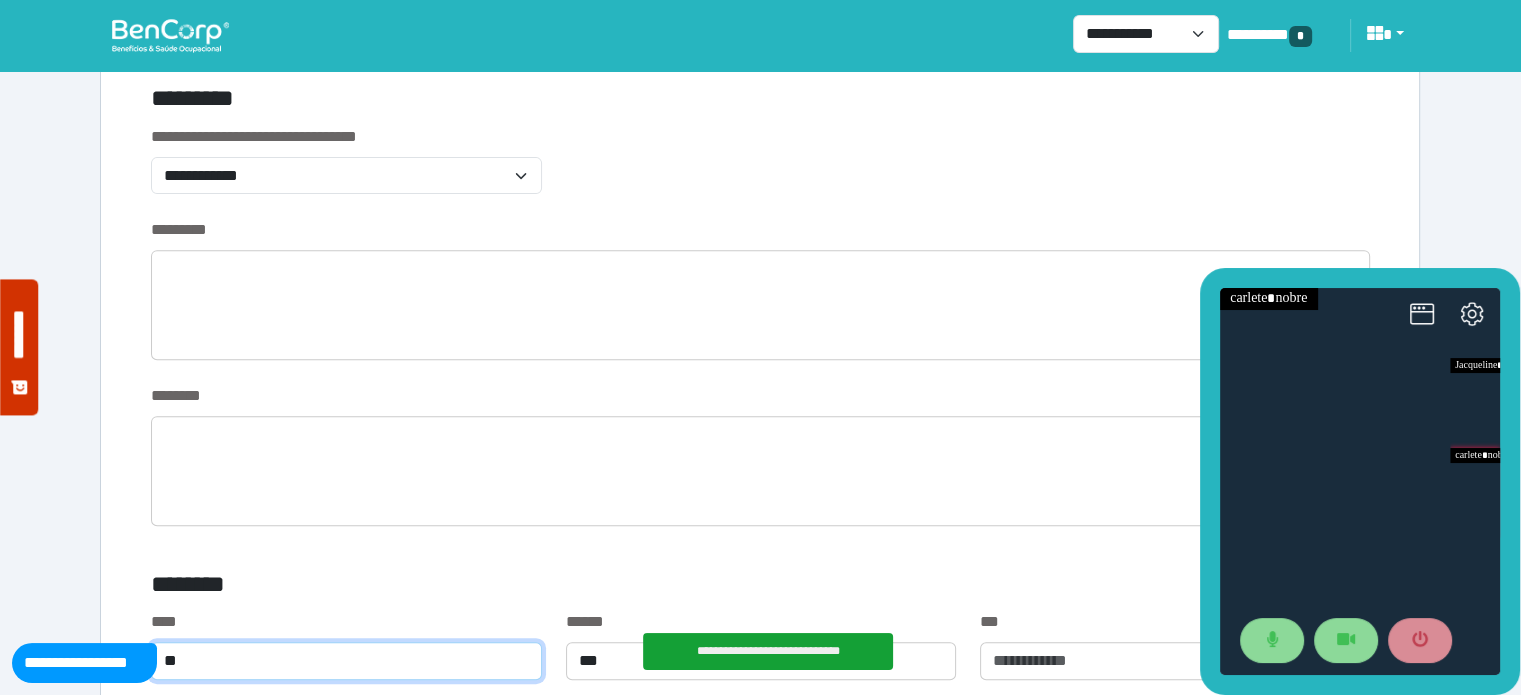 type on "**" 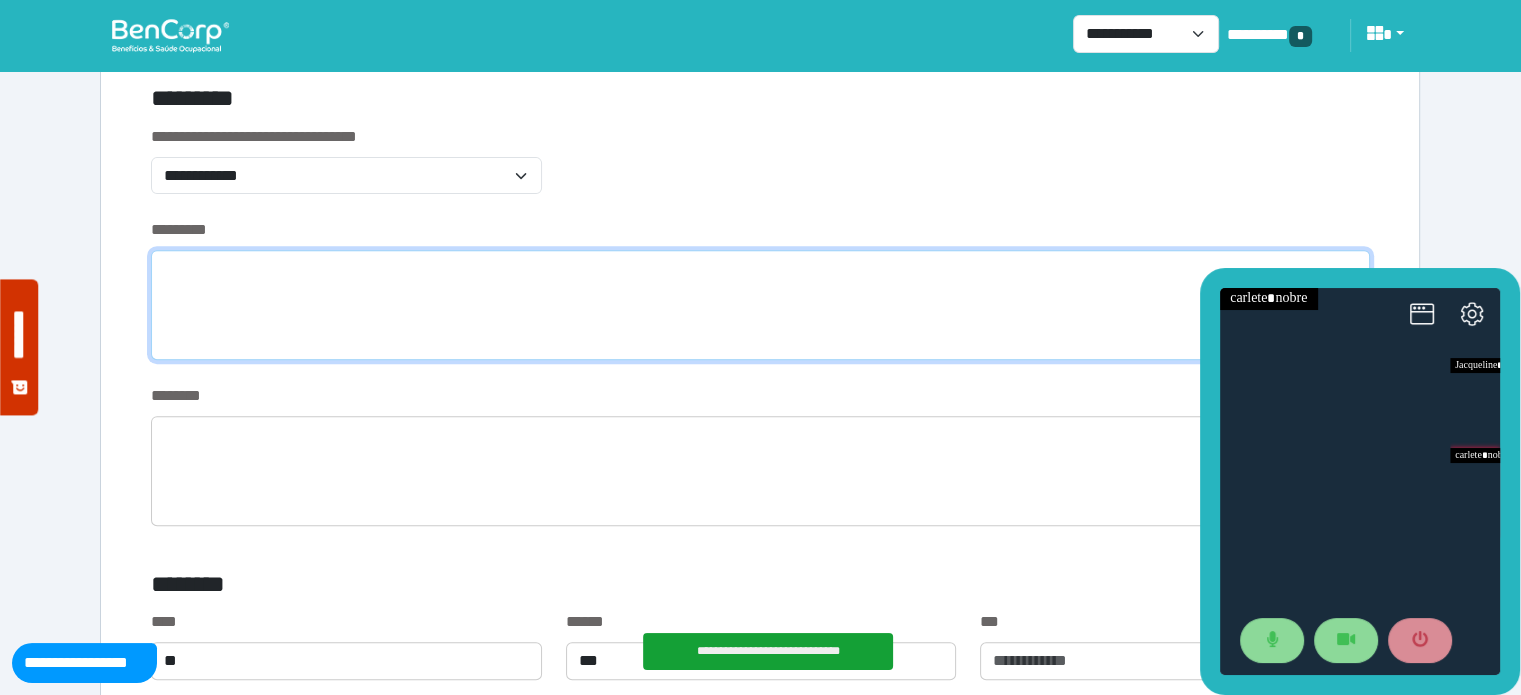click at bounding box center [760, 305] 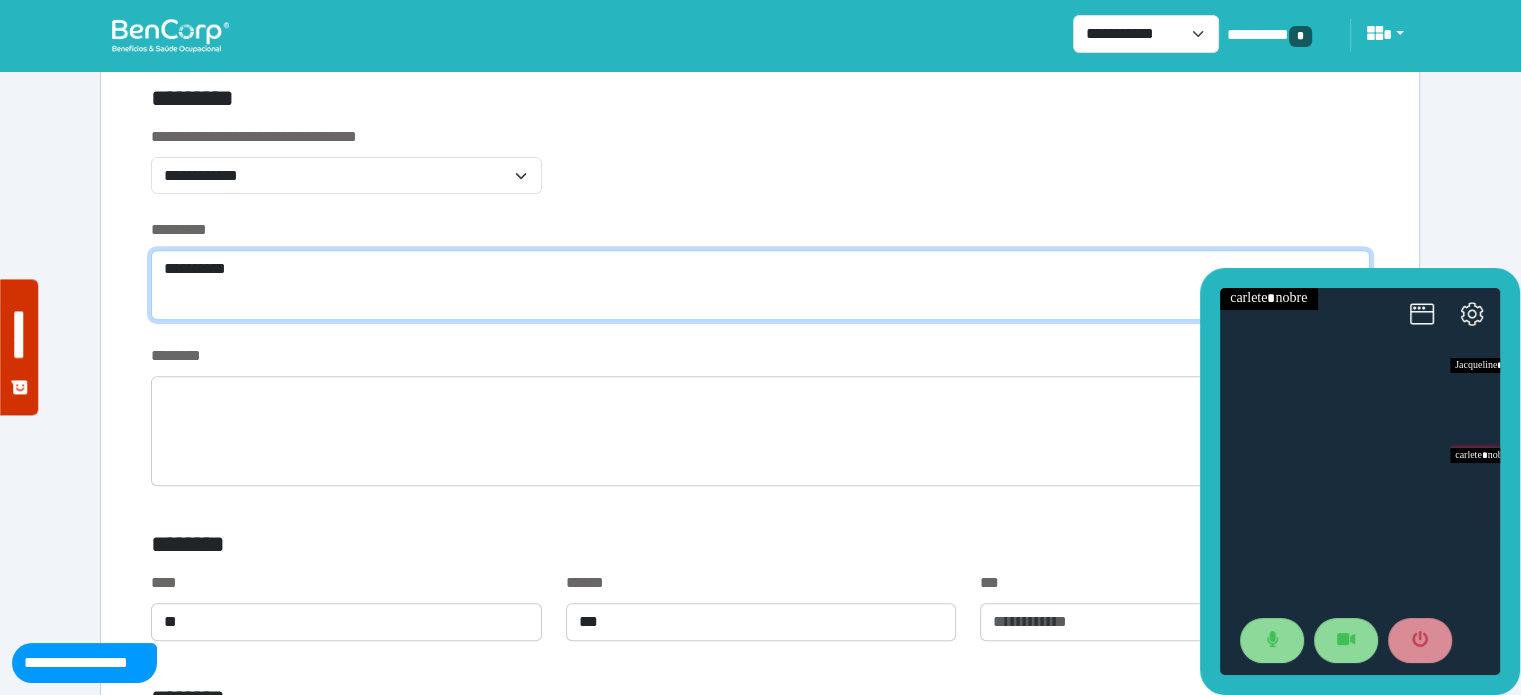 scroll, scrollTop: 0, scrollLeft: 0, axis: both 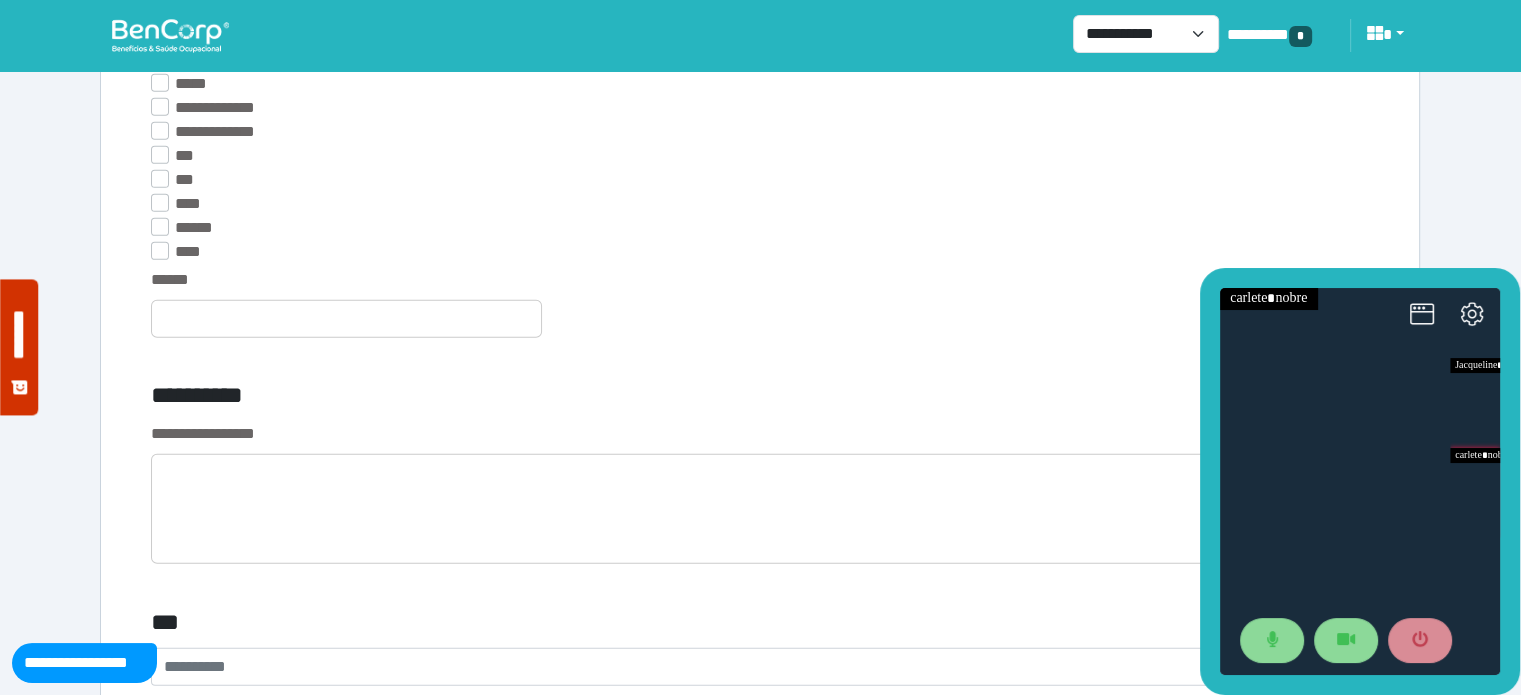 type on "**********" 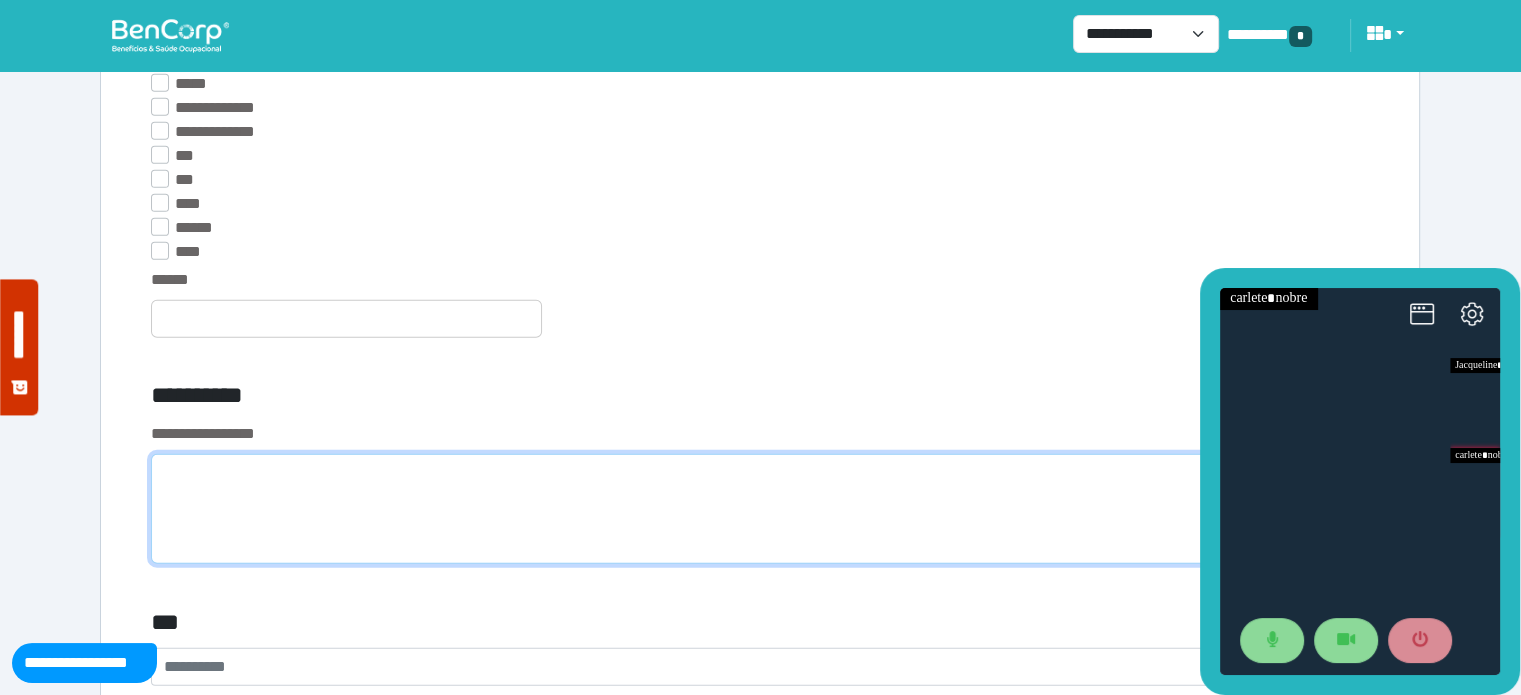 click at bounding box center [760, 509] 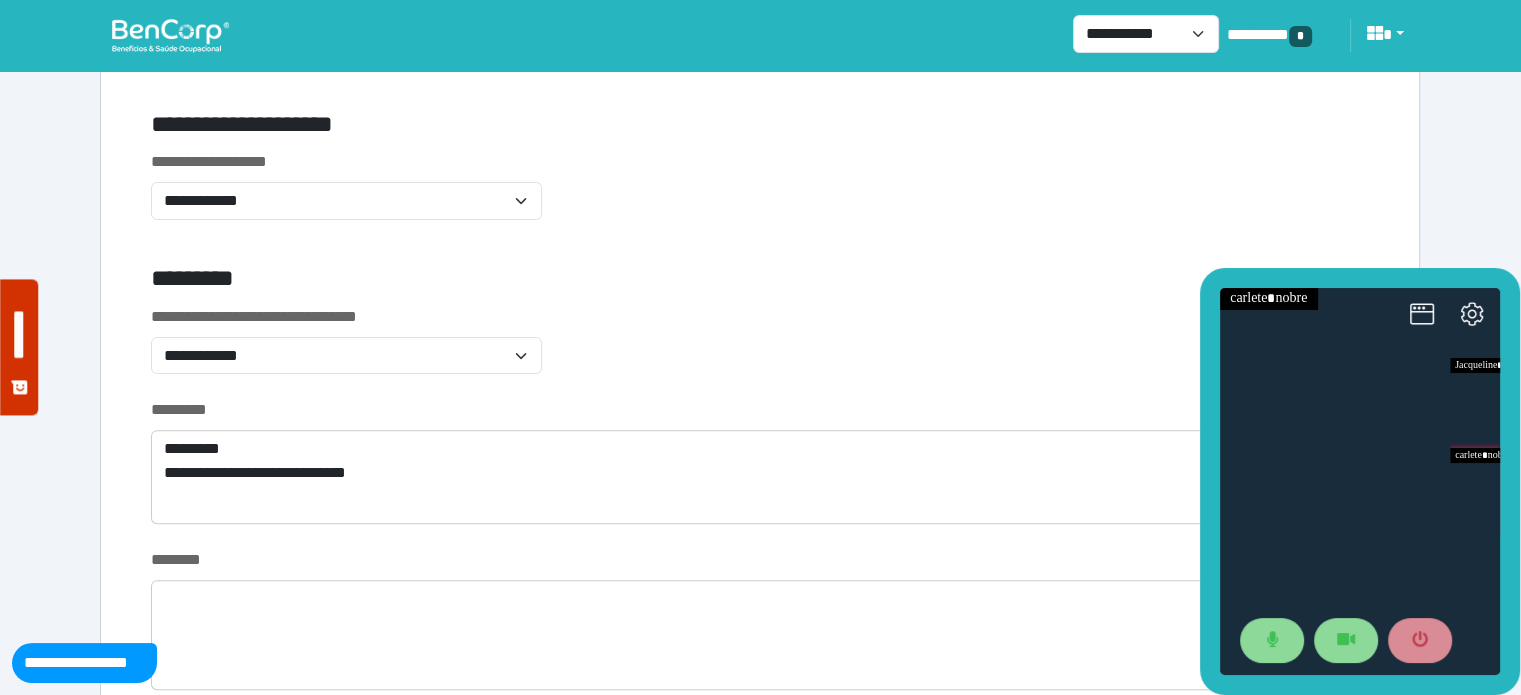 scroll, scrollTop: 577, scrollLeft: 0, axis: vertical 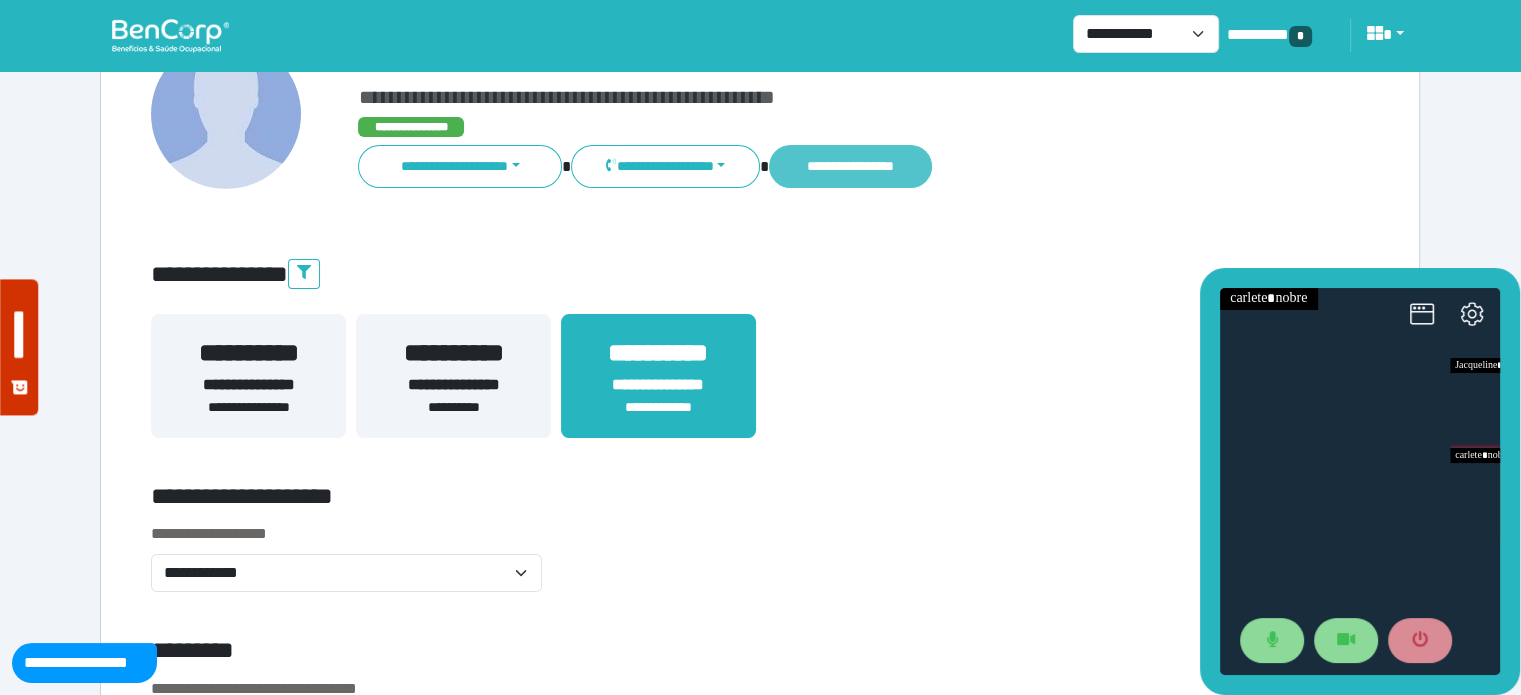 type on "********" 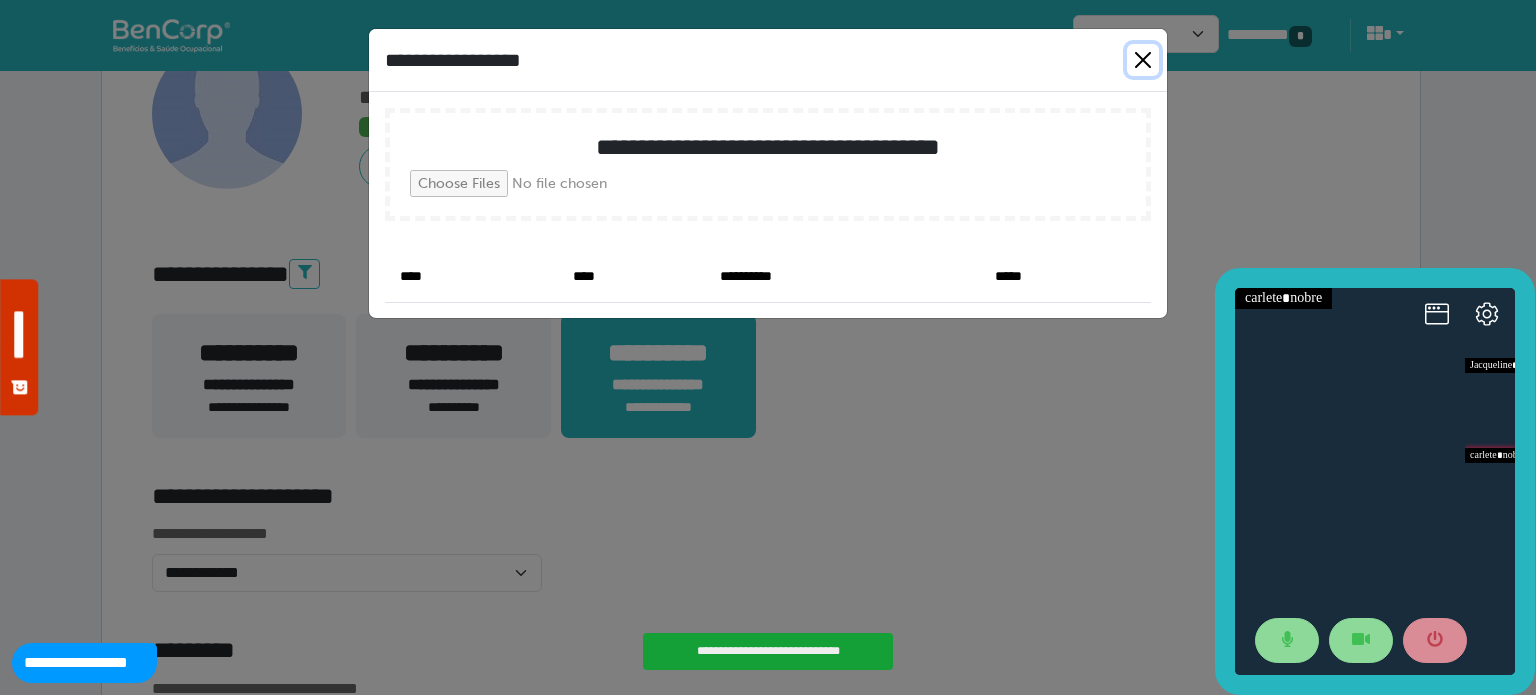click at bounding box center [1143, 60] 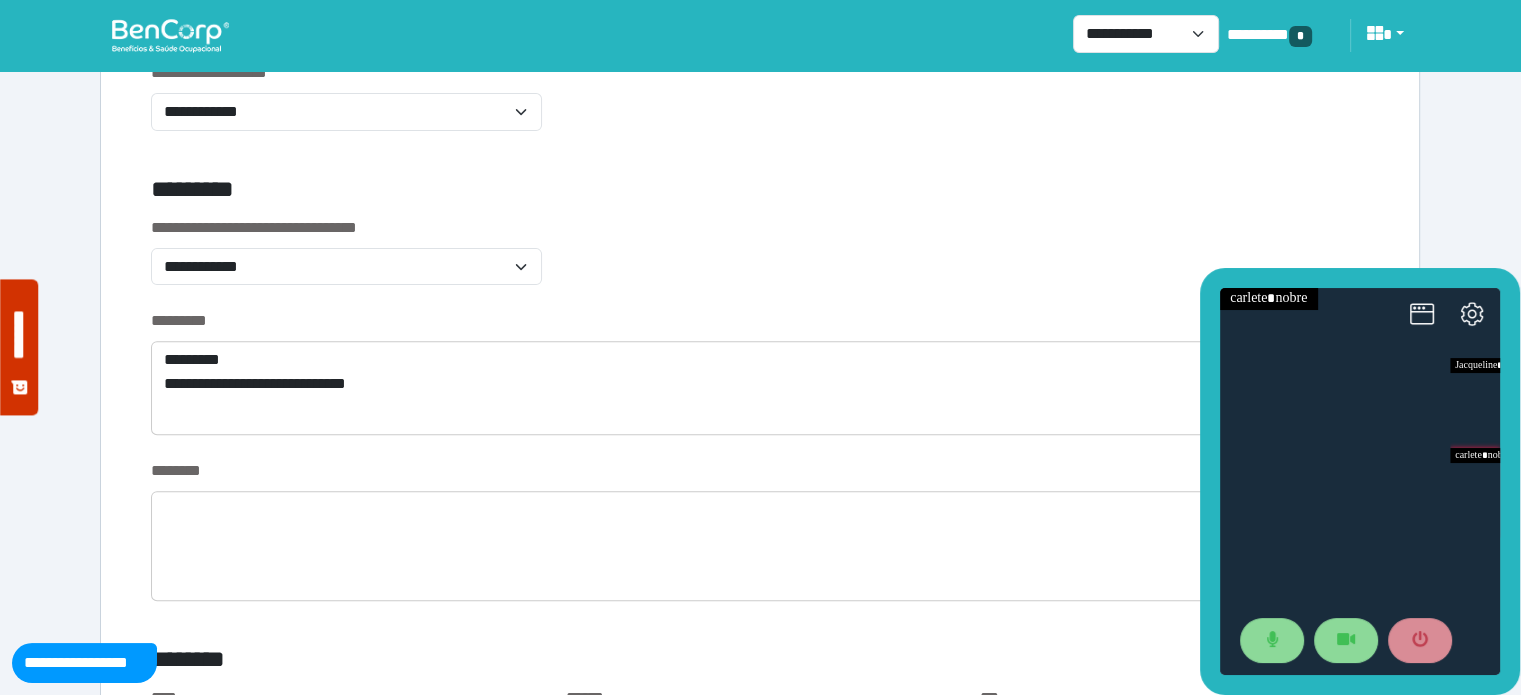 scroll, scrollTop: 656, scrollLeft: 0, axis: vertical 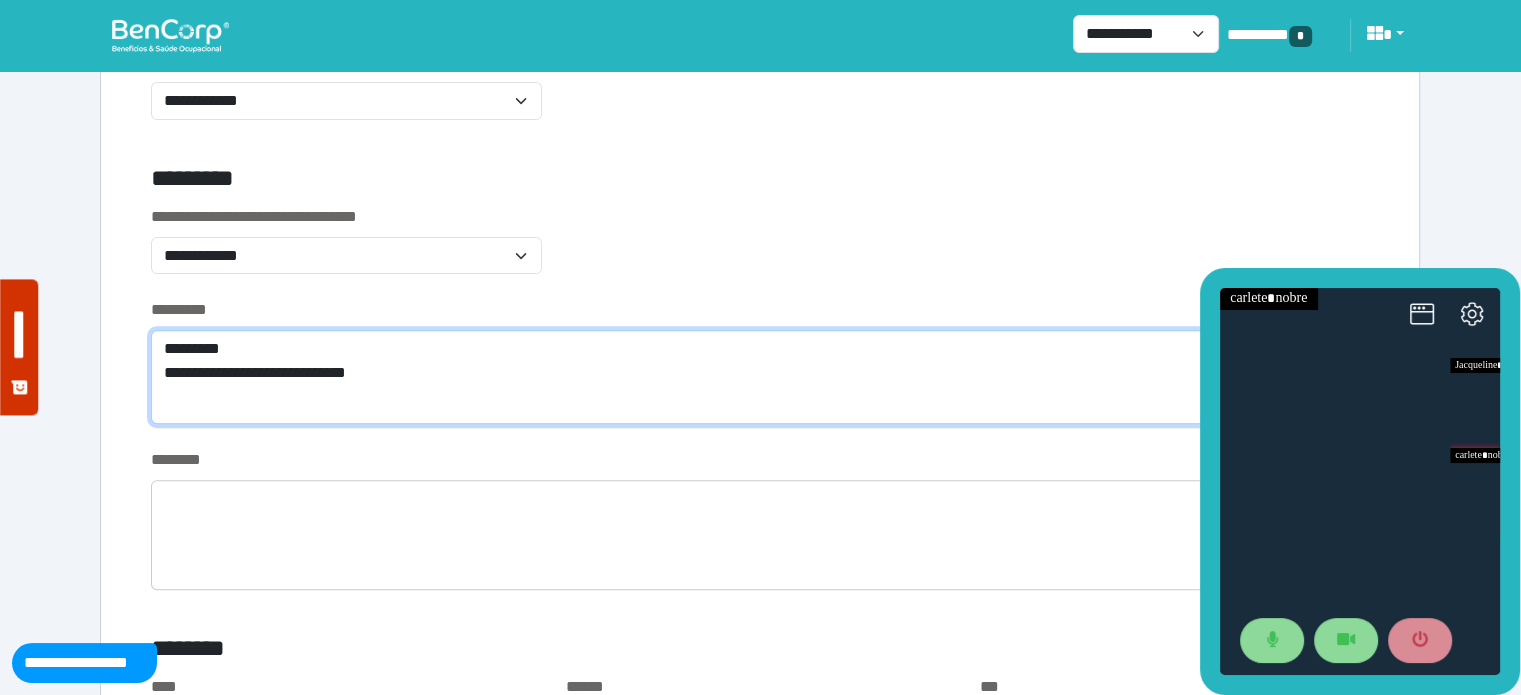 click on "**********" at bounding box center (760, 377) 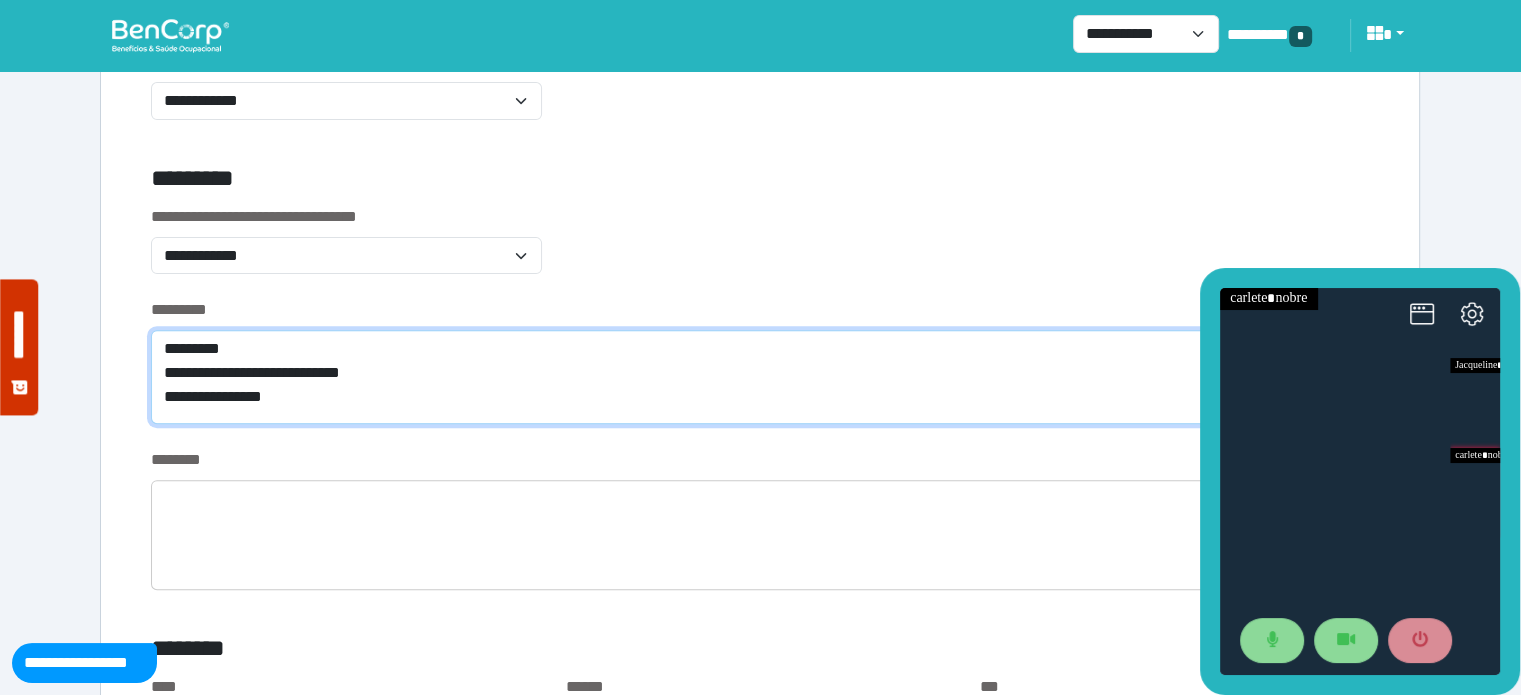 type on "**********" 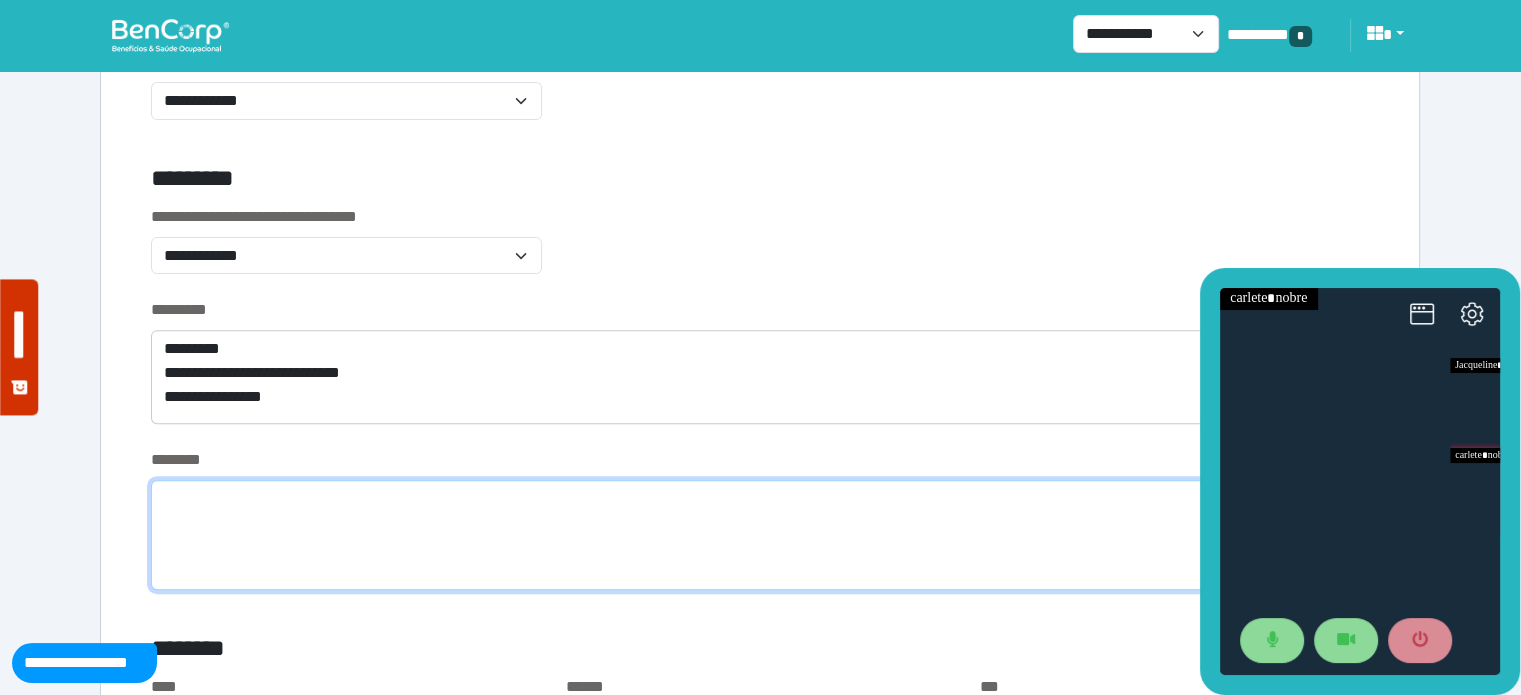 click at bounding box center (760, 535) 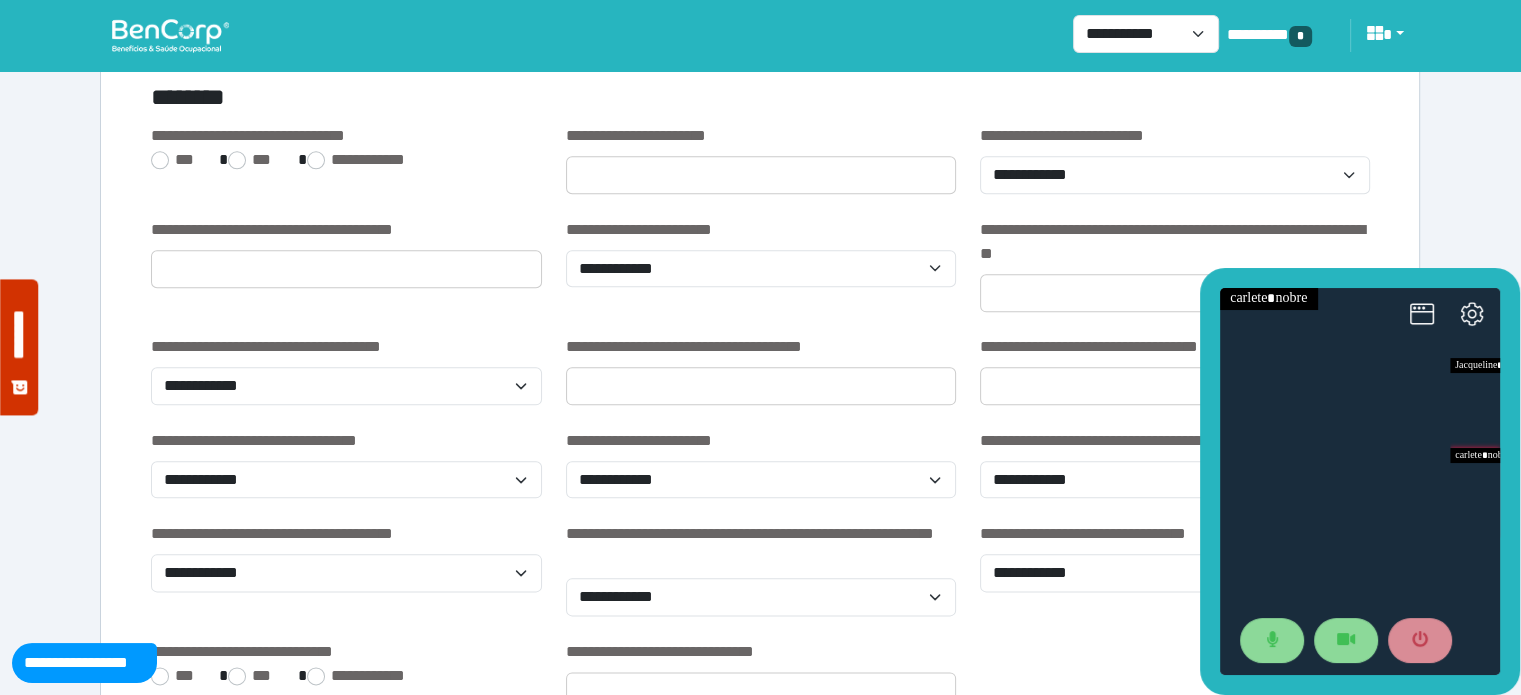 scroll, scrollTop: 2252, scrollLeft: 0, axis: vertical 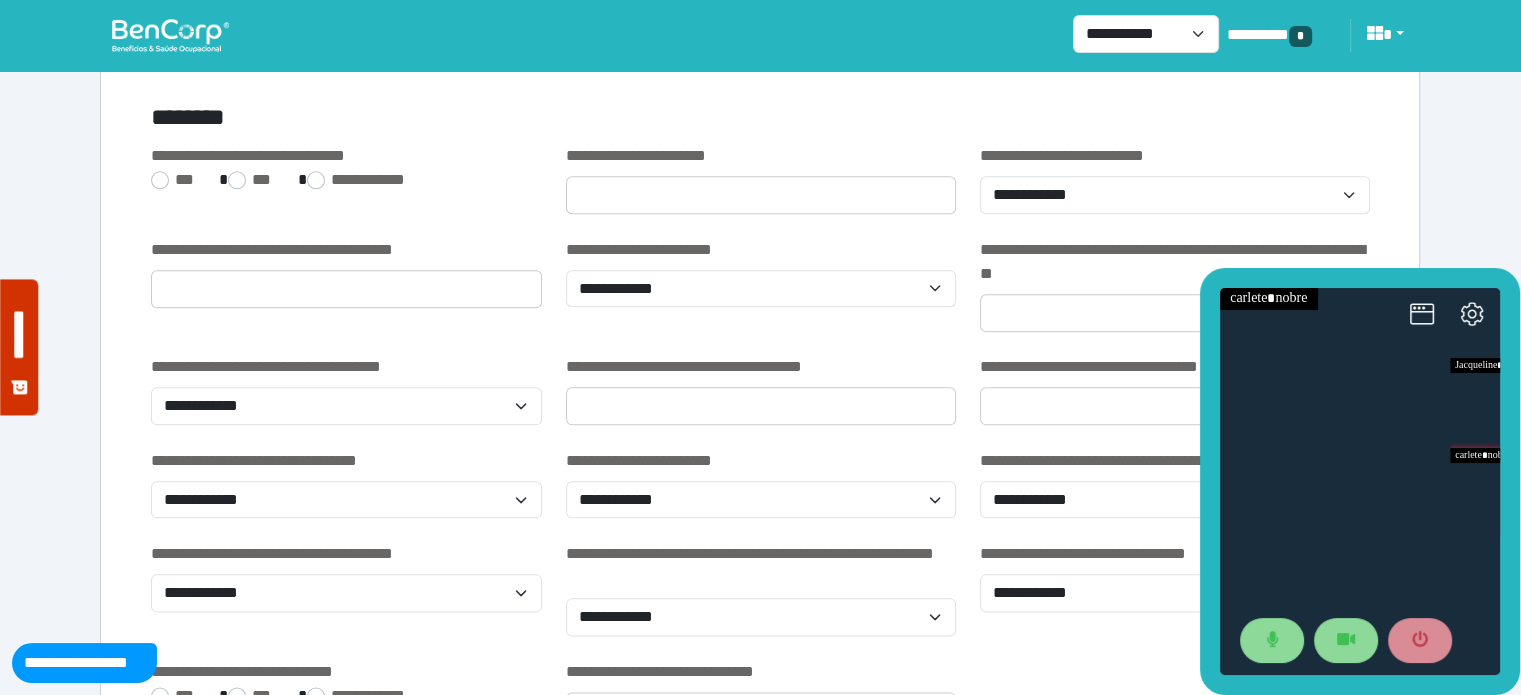 type on "****" 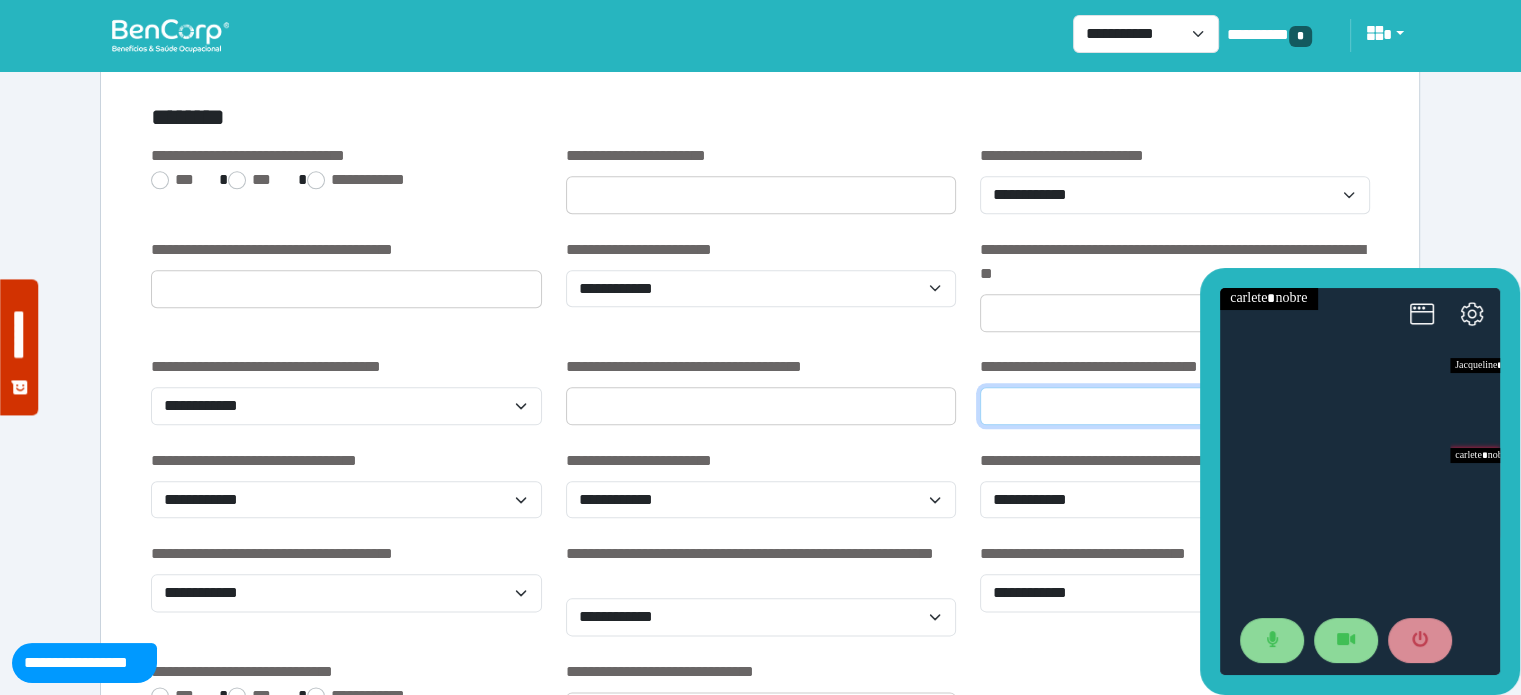 click at bounding box center (1175, 406) 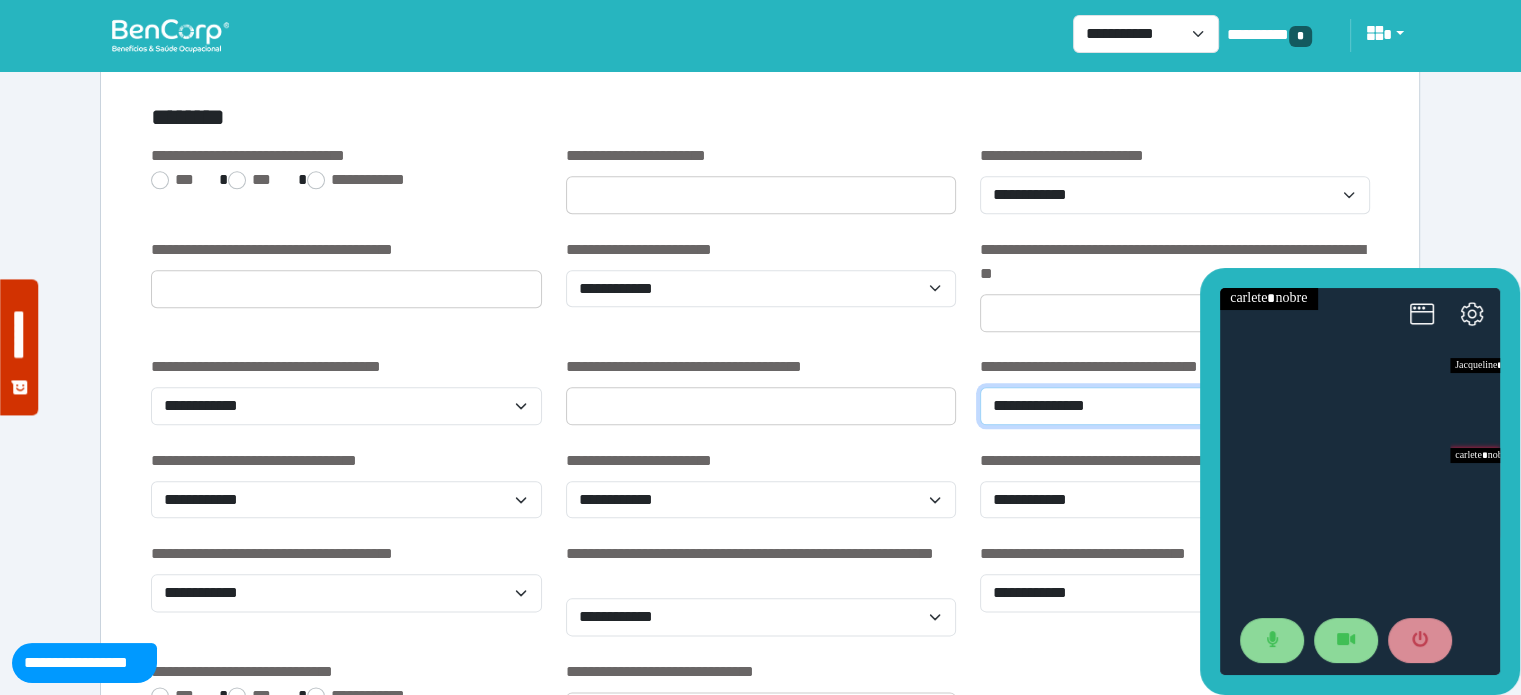 type on "**********" 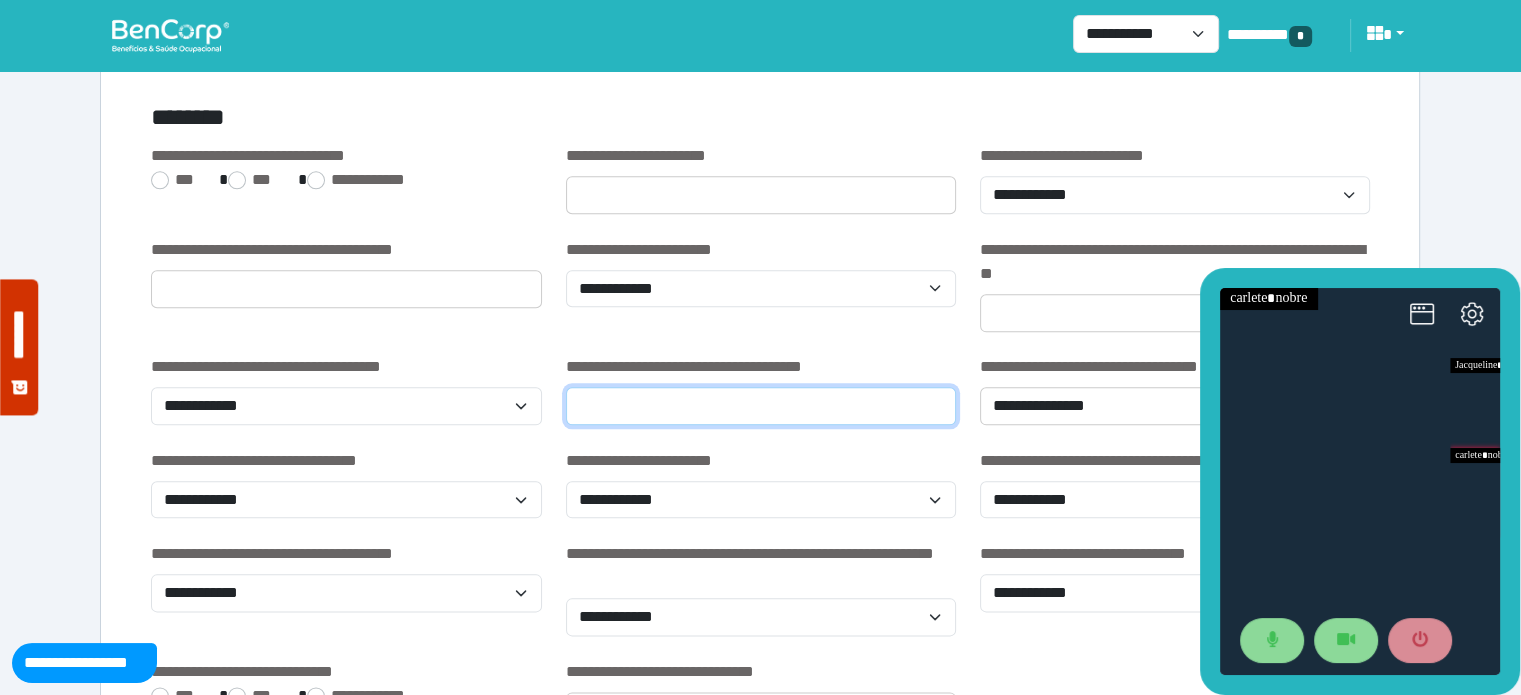 click at bounding box center (761, 406) 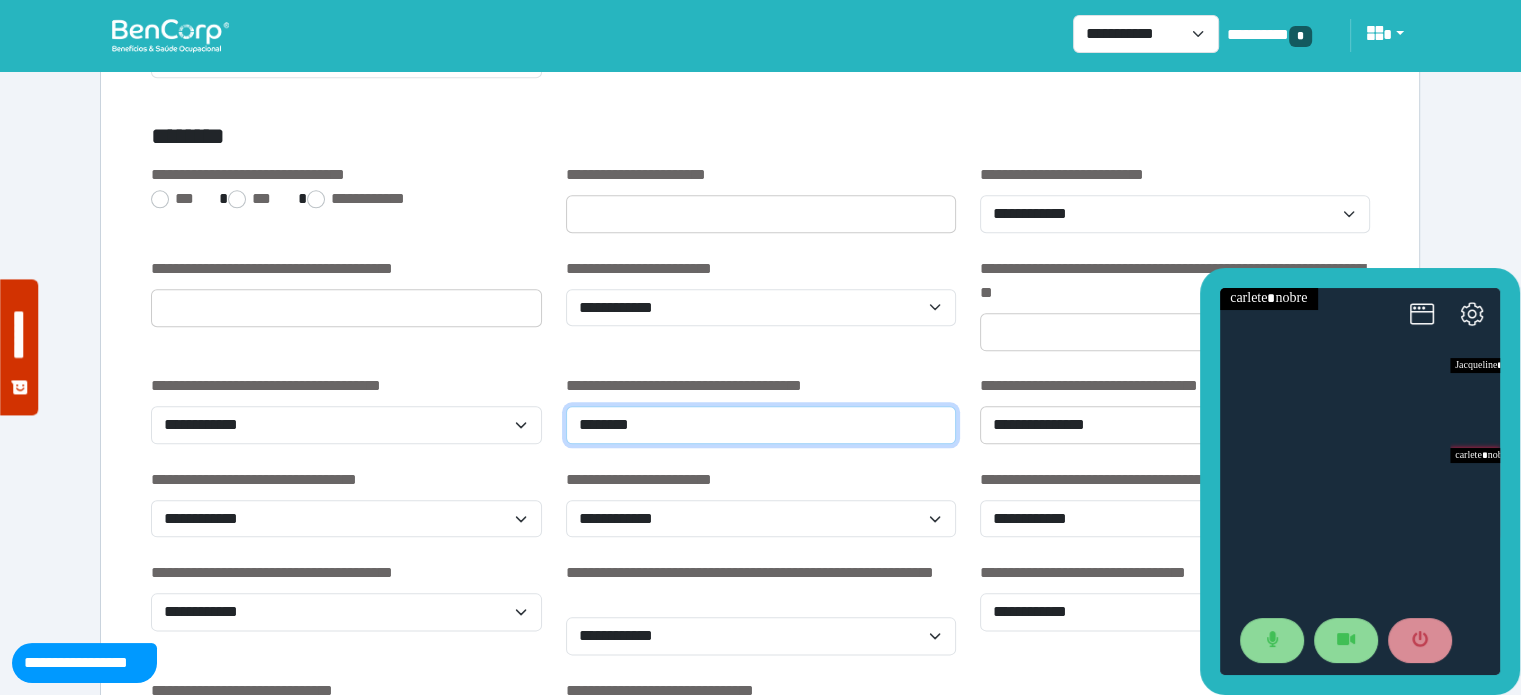 scroll, scrollTop: 2275, scrollLeft: 0, axis: vertical 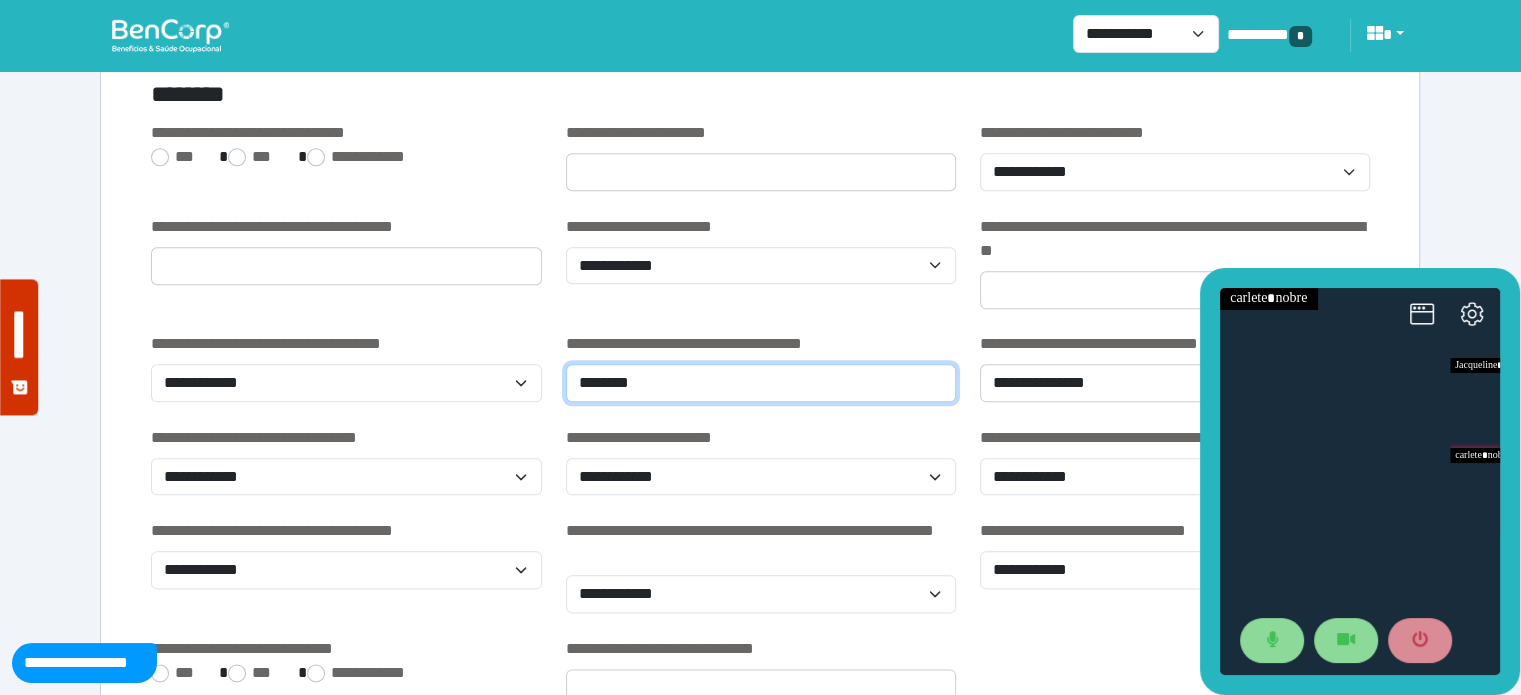 type on "********" 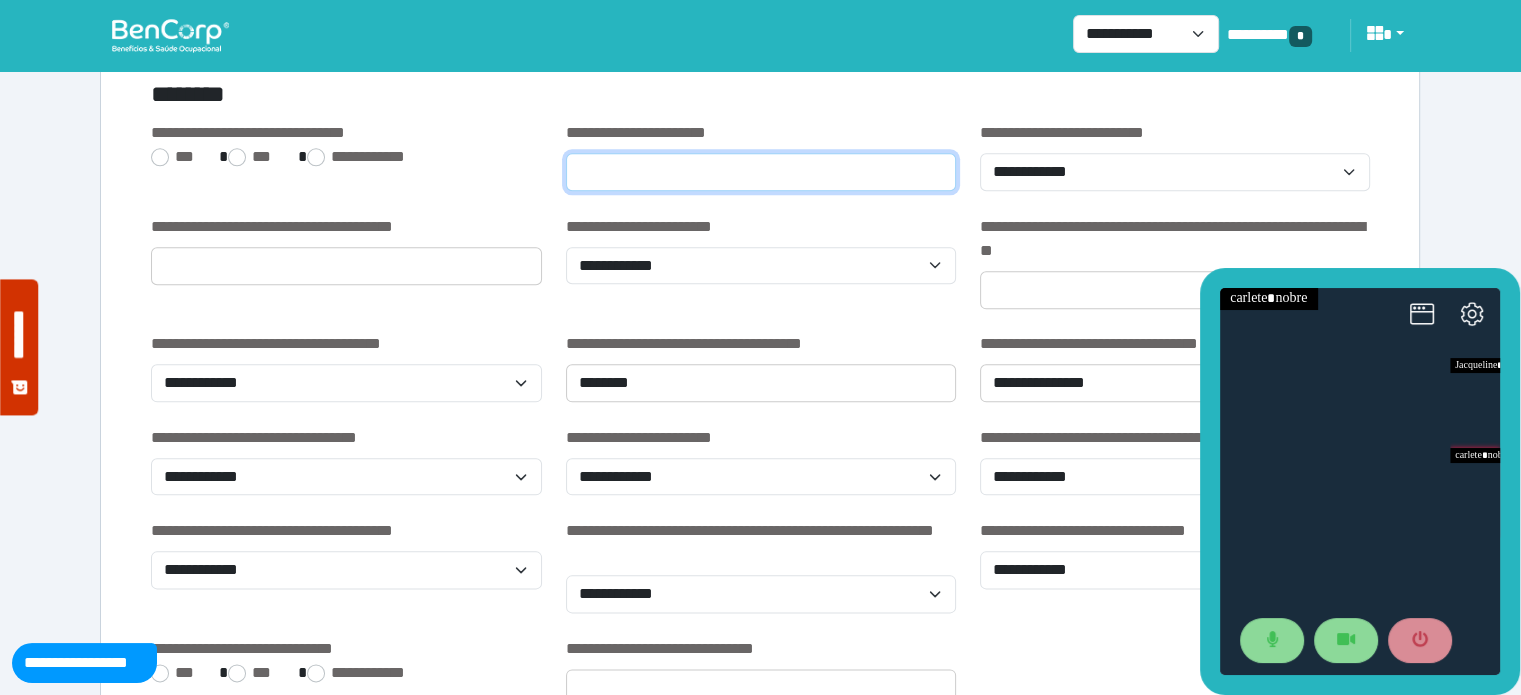click at bounding box center (761, 172) 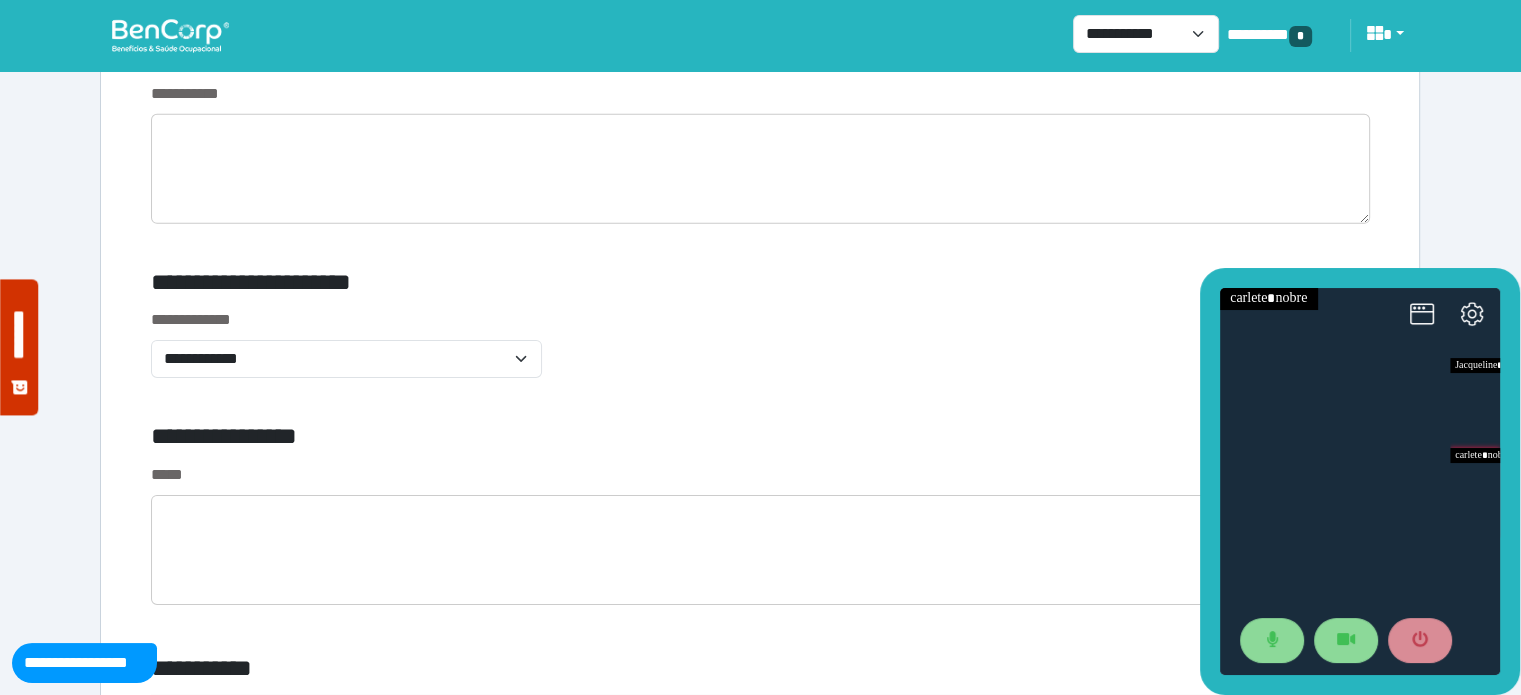 scroll, scrollTop: 6427, scrollLeft: 0, axis: vertical 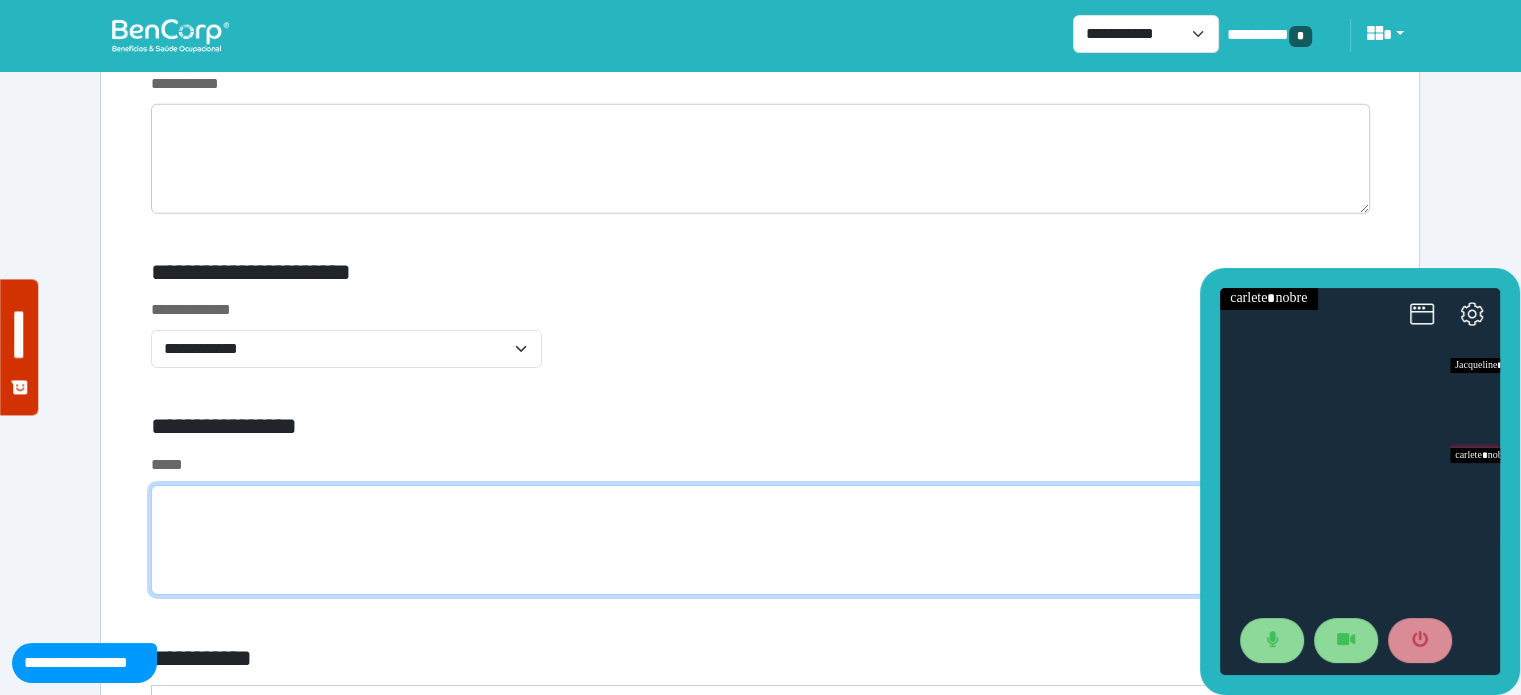 click at bounding box center [760, 540] 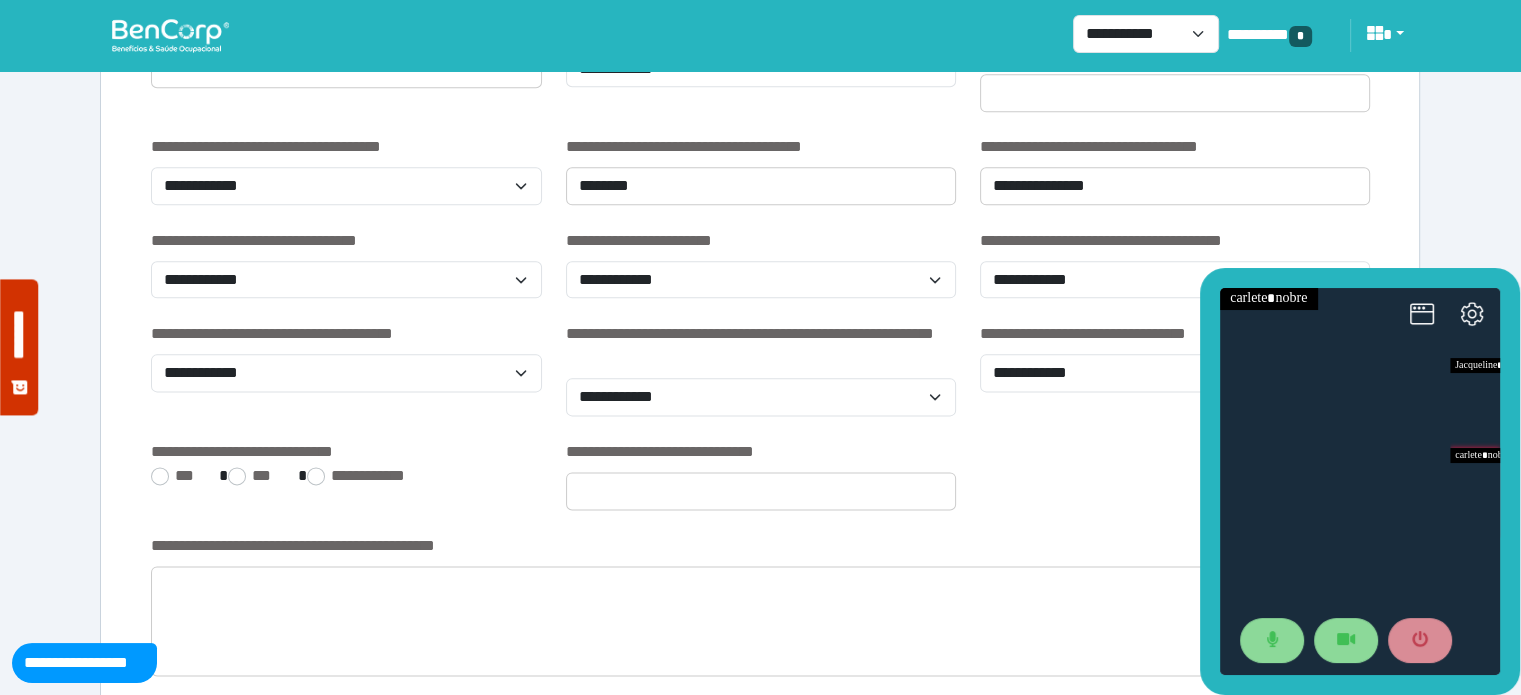 scroll, scrollTop: 2462, scrollLeft: 0, axis: vertical 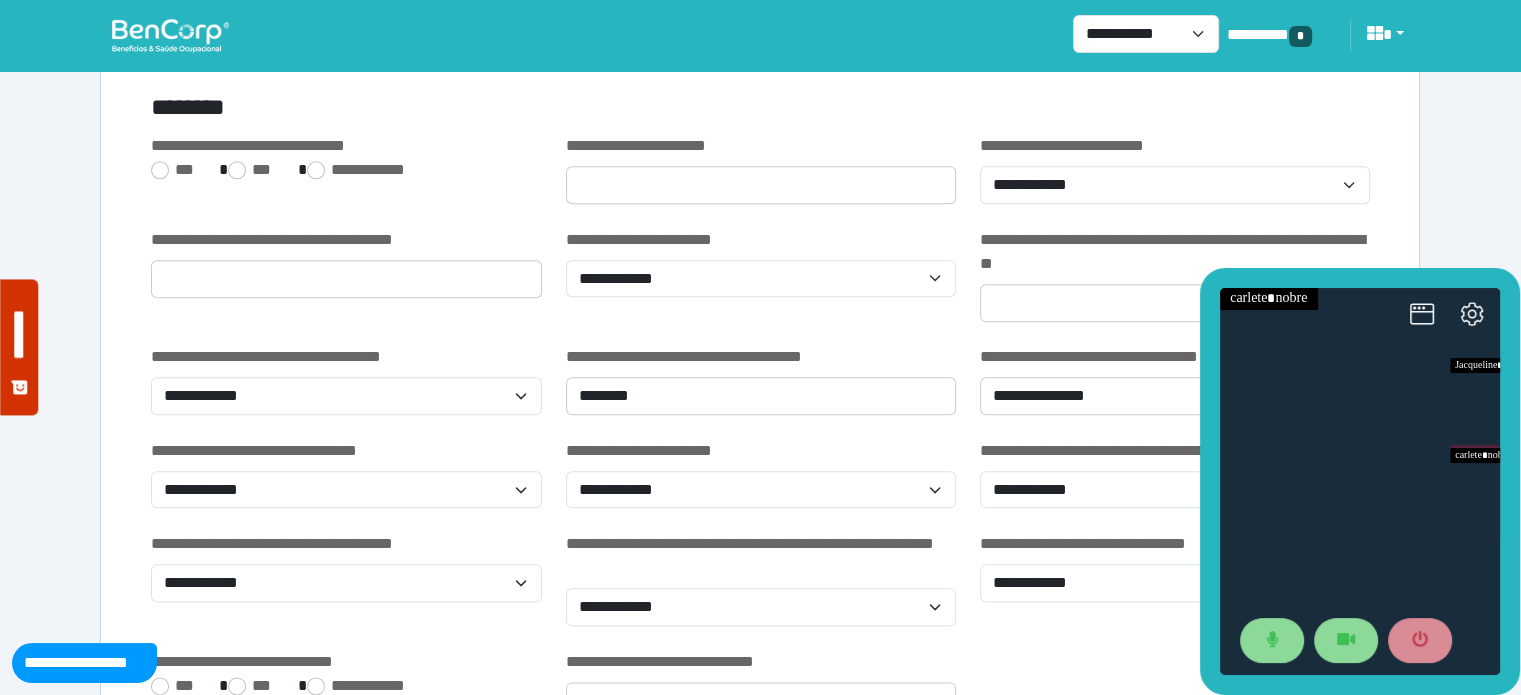type on "**********" 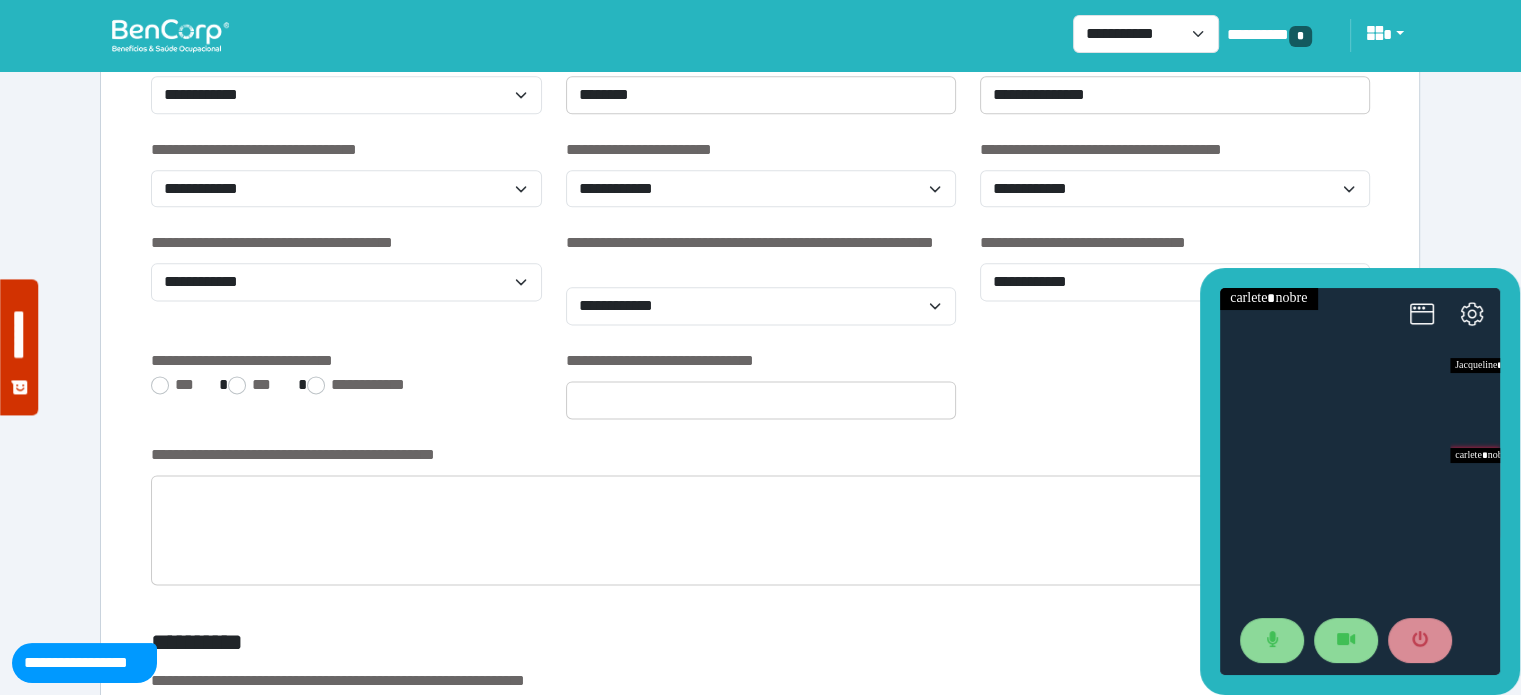 scroll, scrollTop: 2573, scrollLeft: 0, axis: vertical 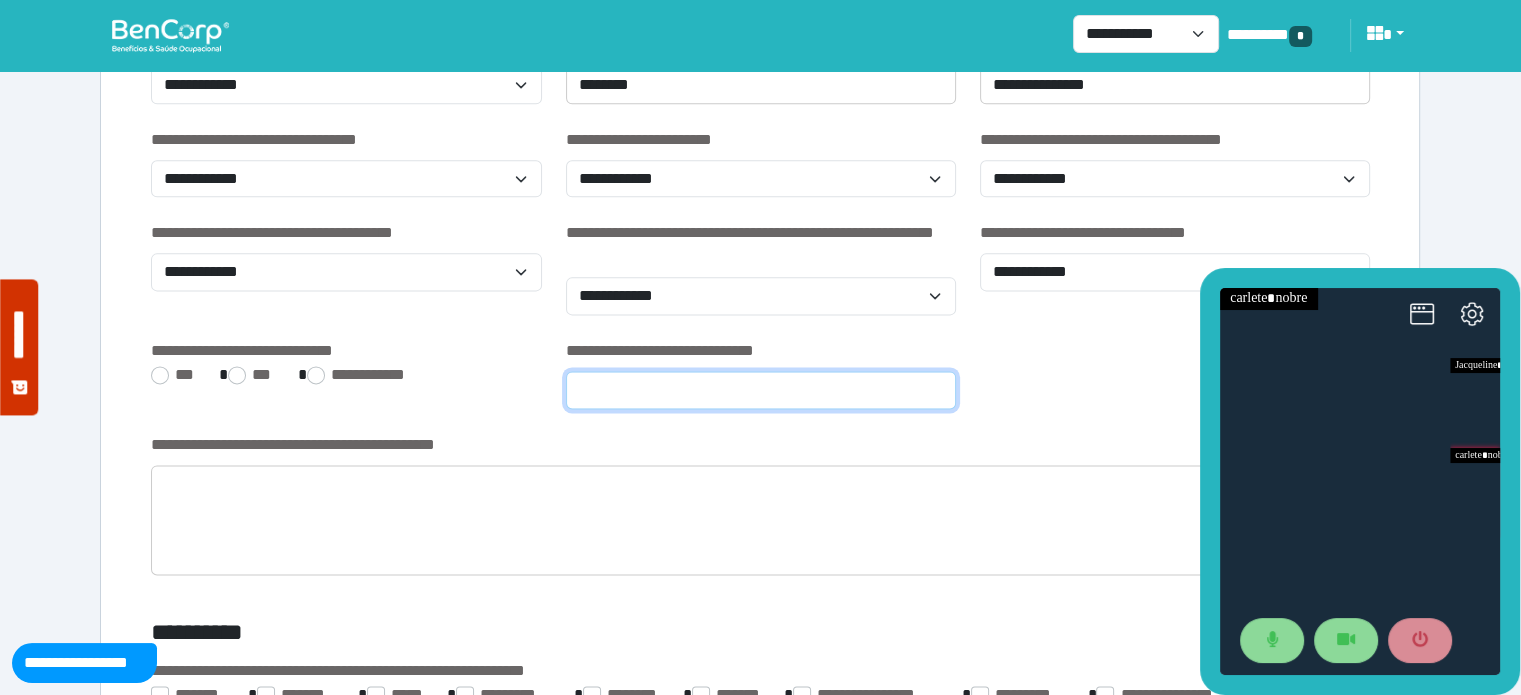 click at bounding box center (761, 390) 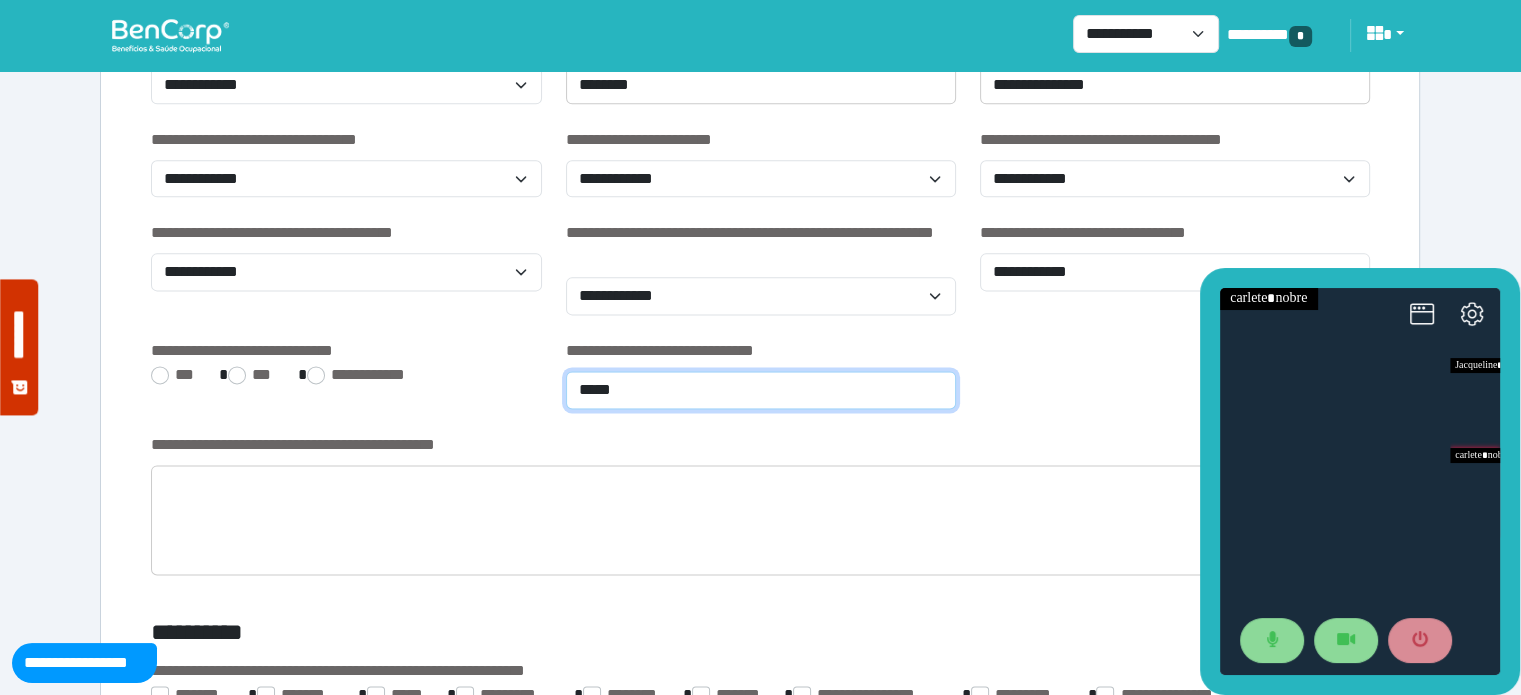 type on "****" 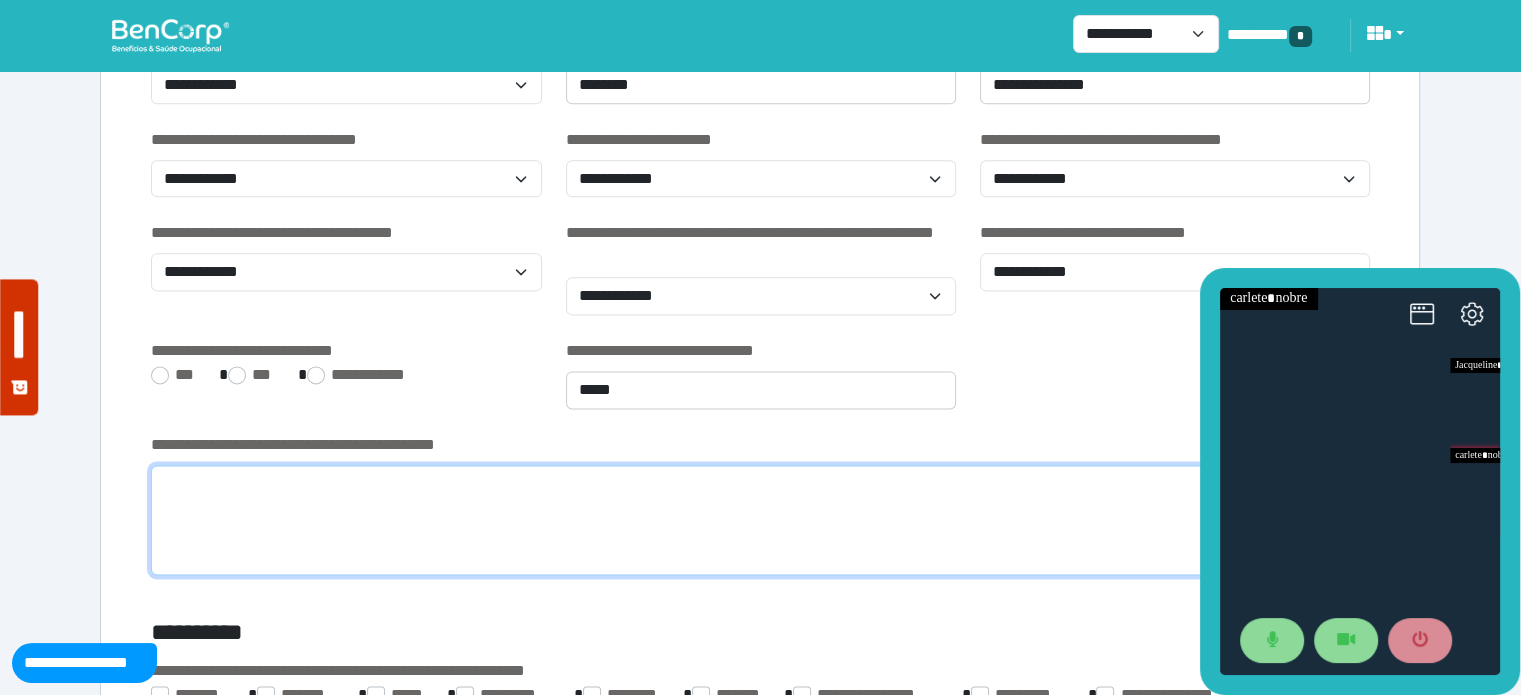 click at bounding box center [760, 520] 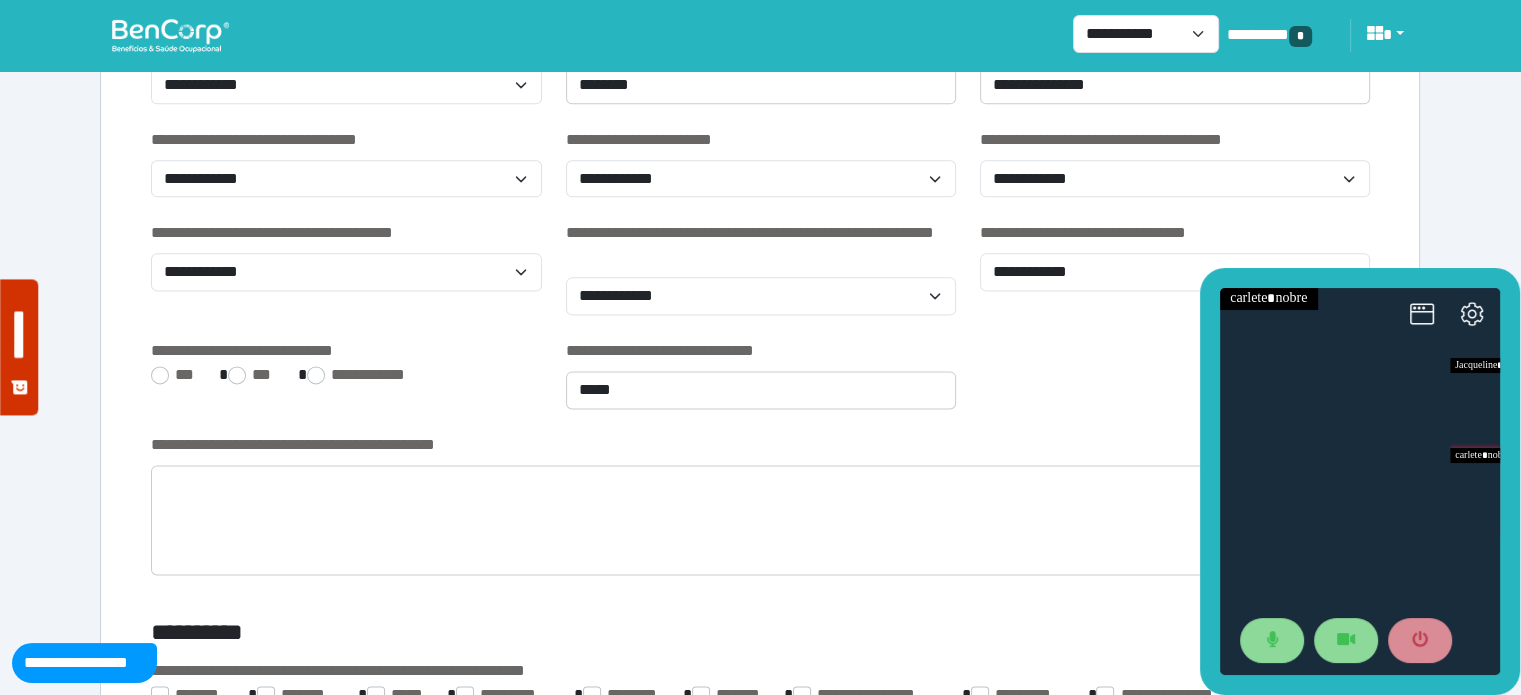 click at bounding box center [1360, 481] 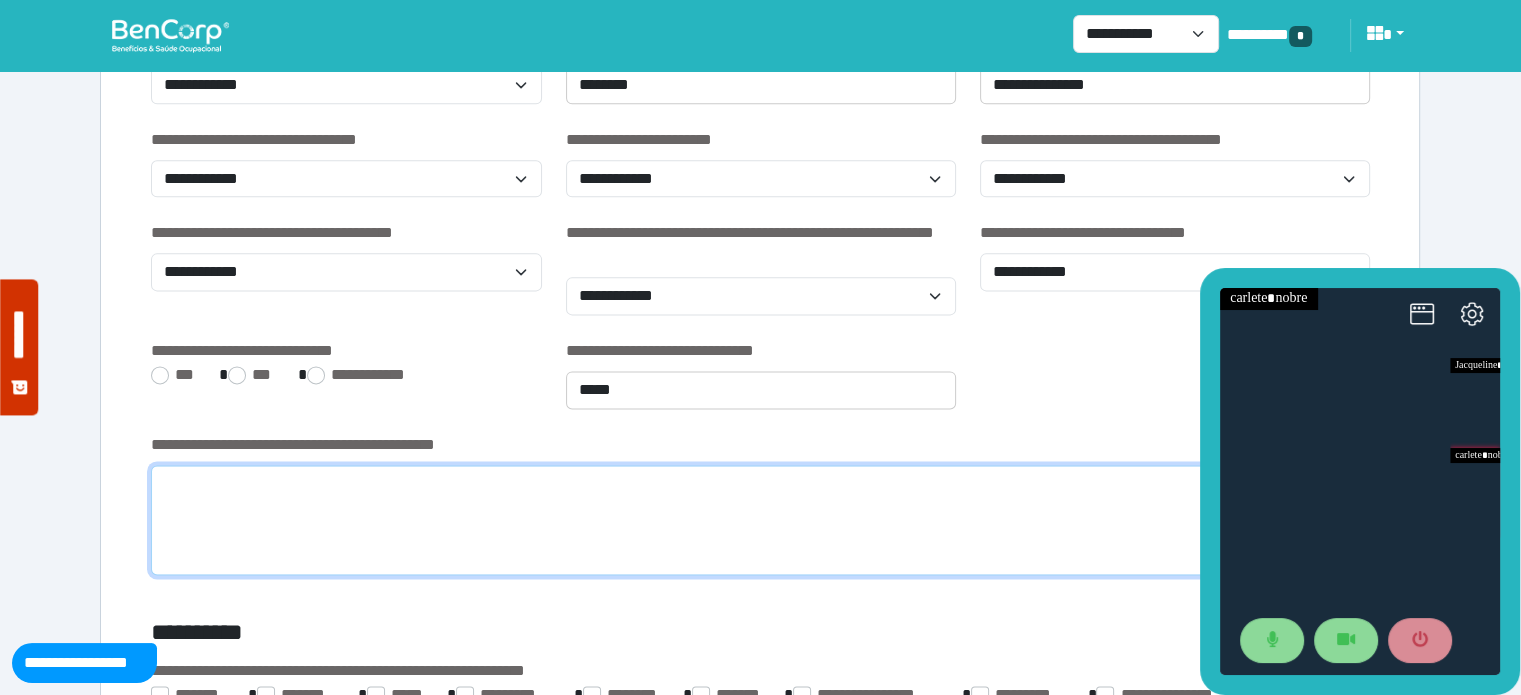 click at bounding box center [760, 520] 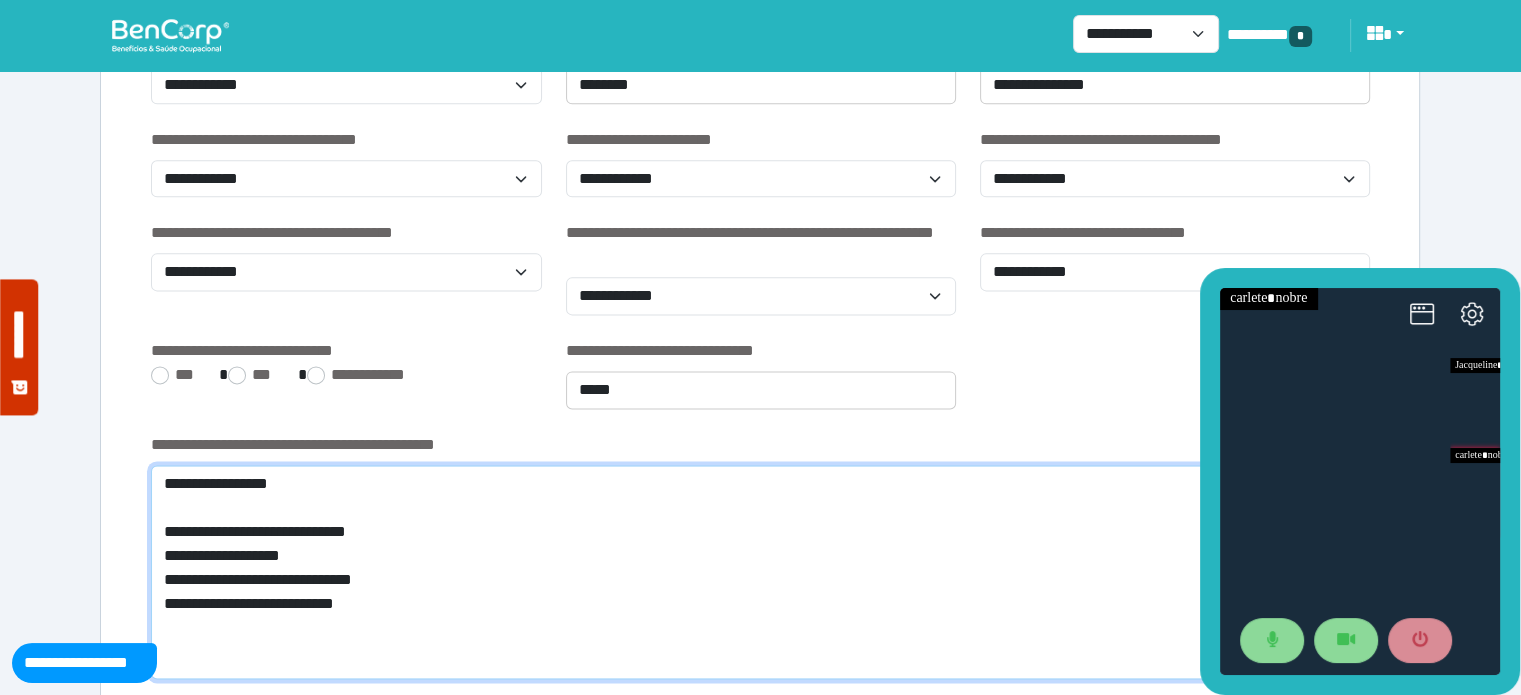 scroll, scrollTop: 0, scrollLeft: 0, axis: both 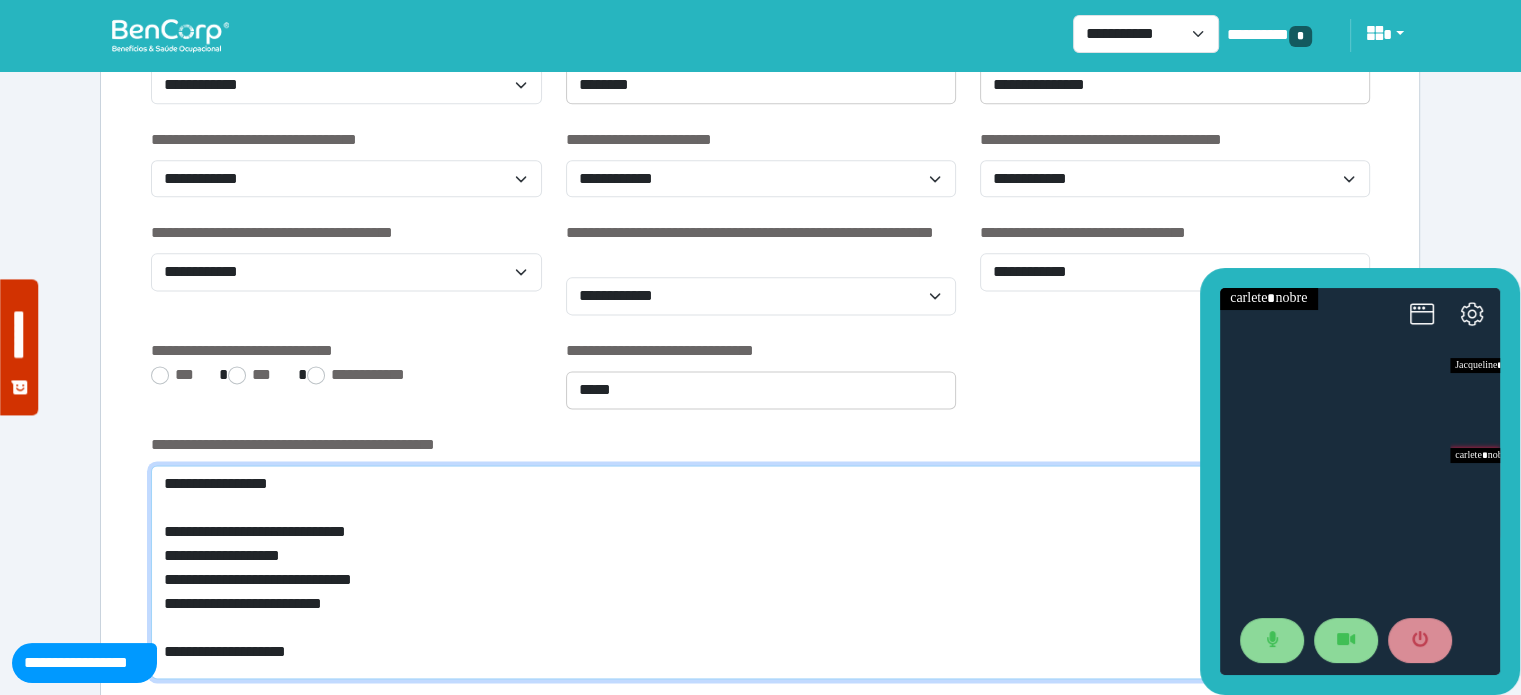 click on "**********" at bounding box center [760, 572] 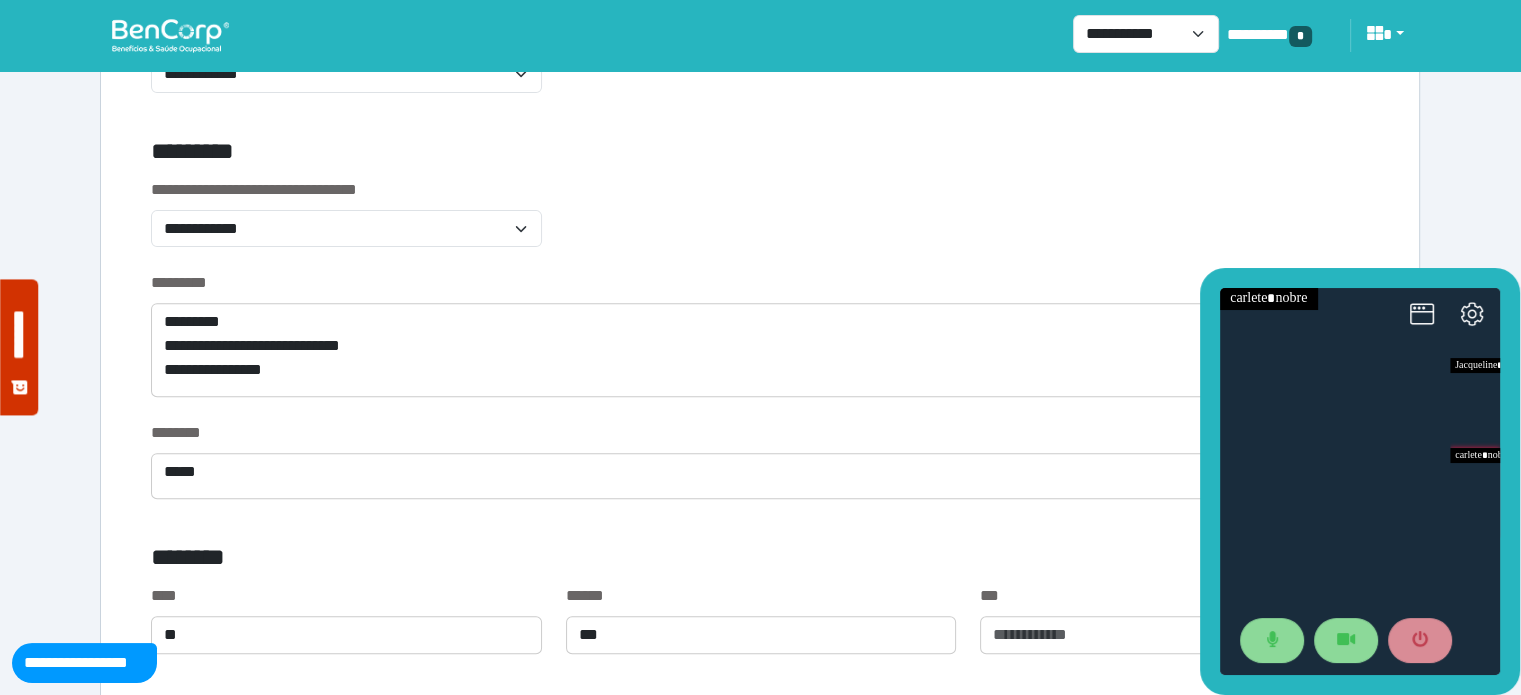 scroll, scrollTop: 693, scrollLeft: 0, axis: vertical 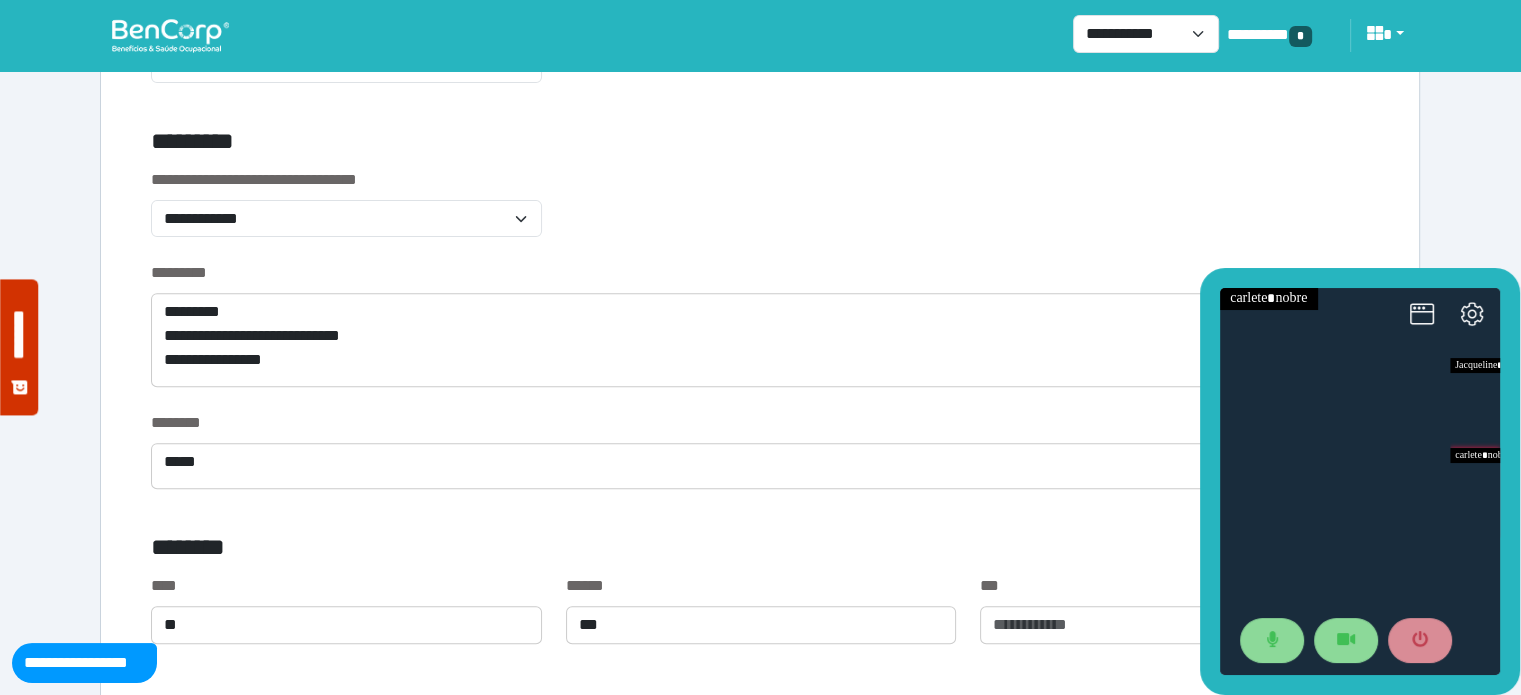 type on "**********" 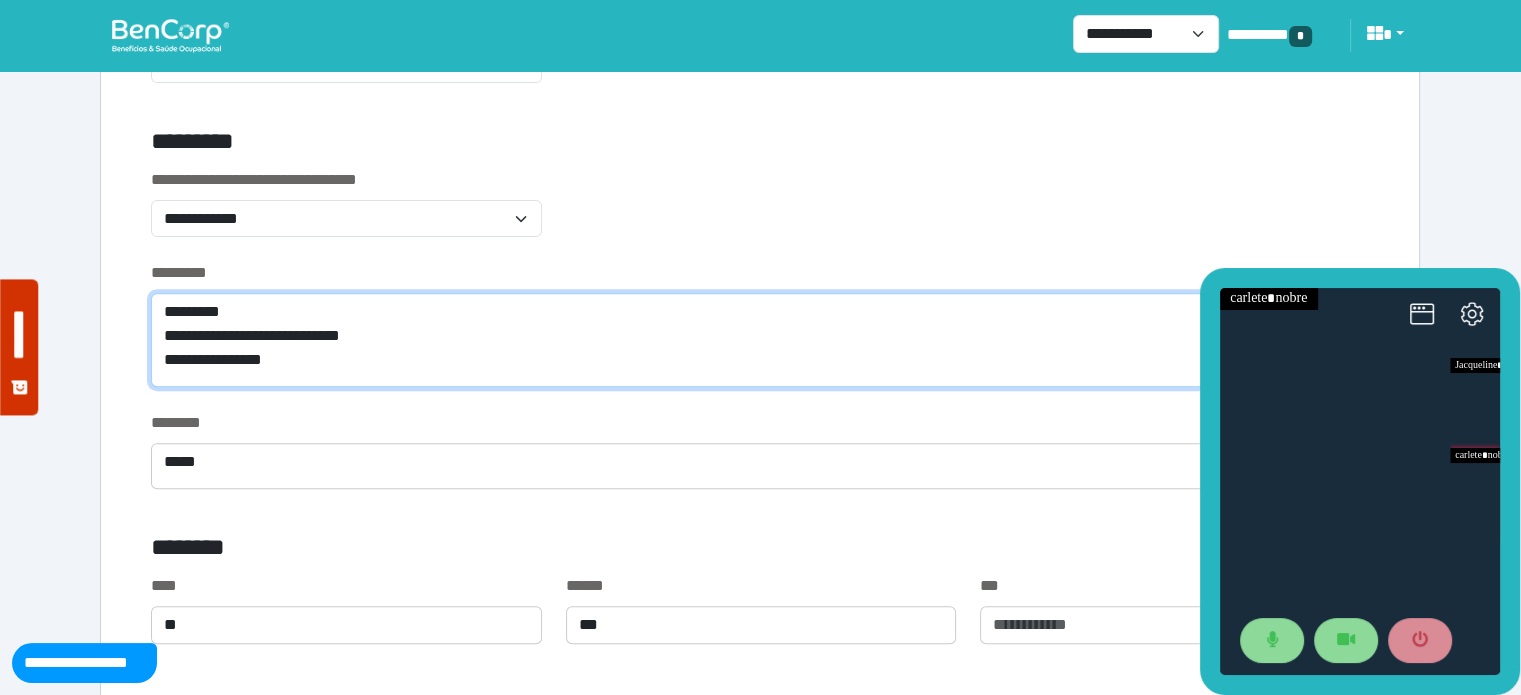 click on "**********" at bounding box center (760, 340) 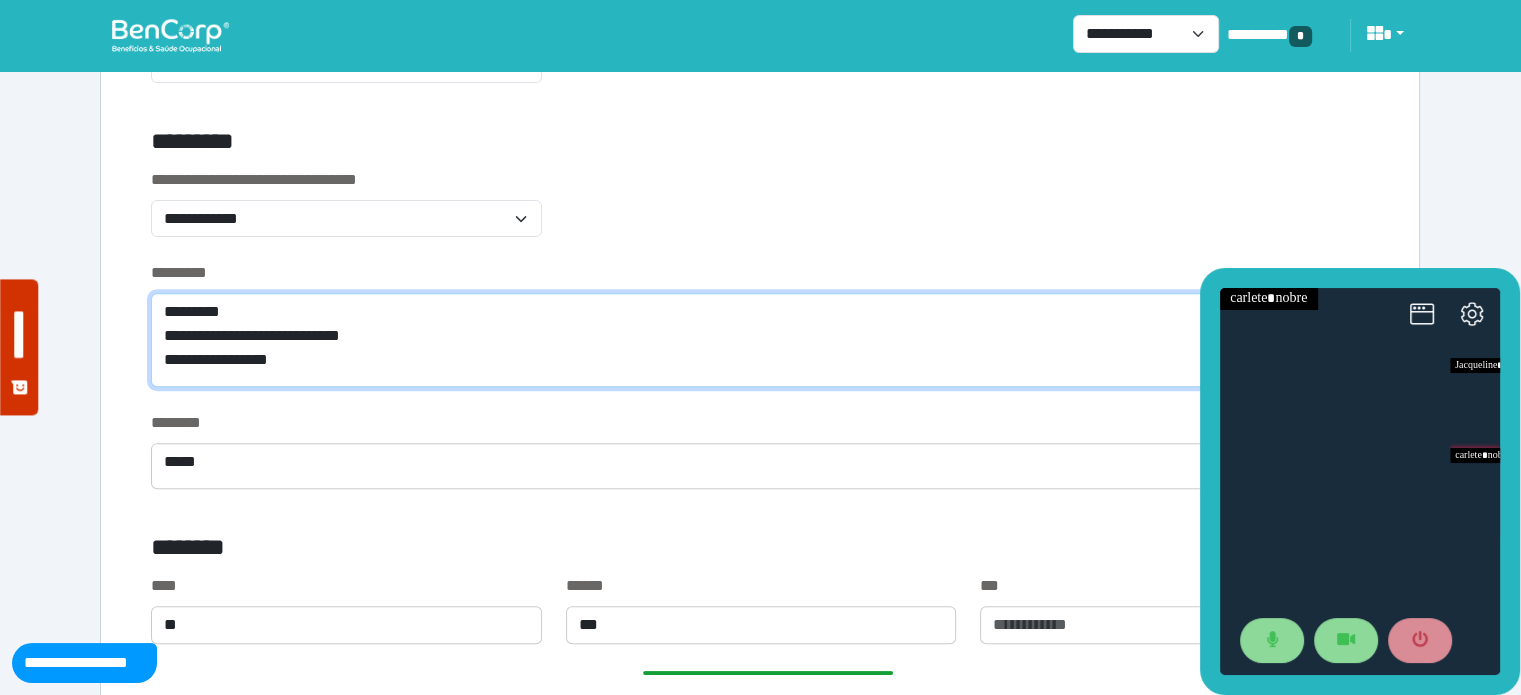 scroll, scrollTop: 0, scrollLeft: 0, axis: both 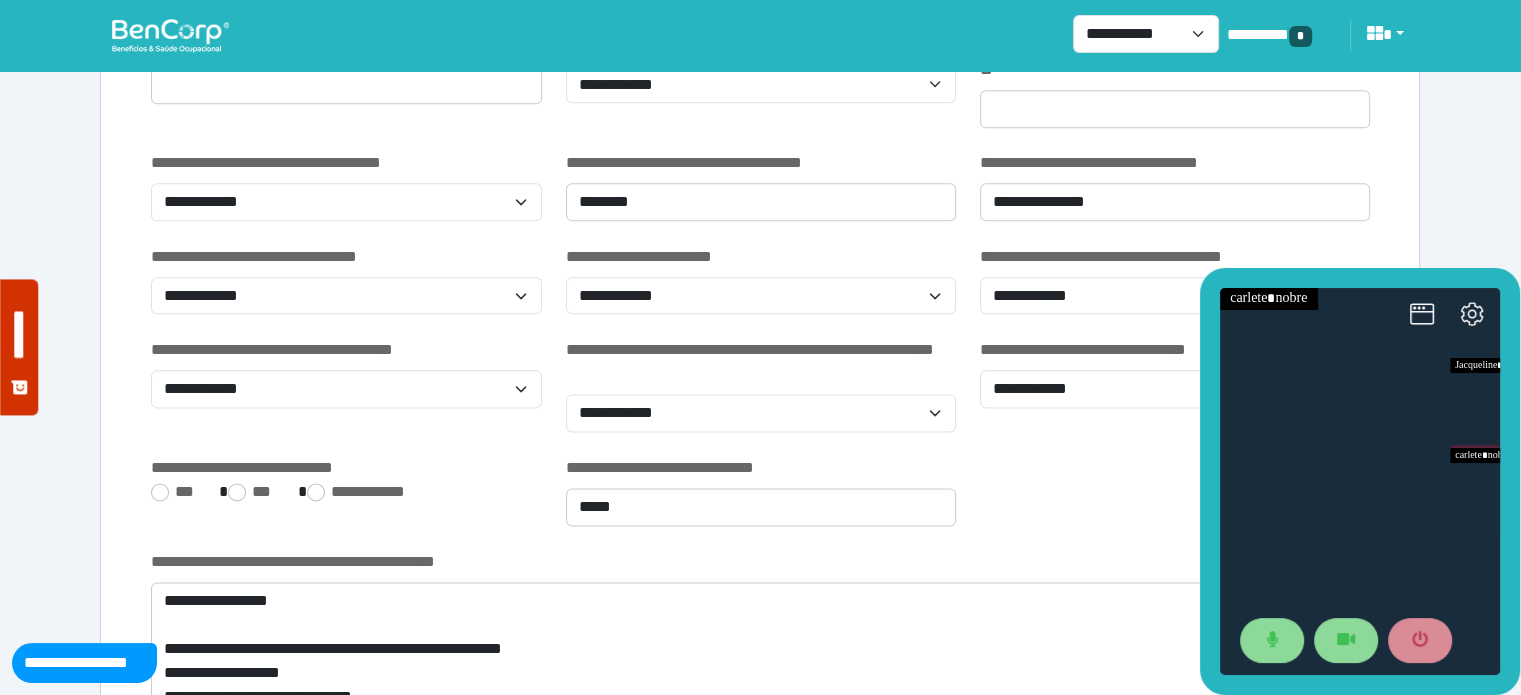 type on "**********" 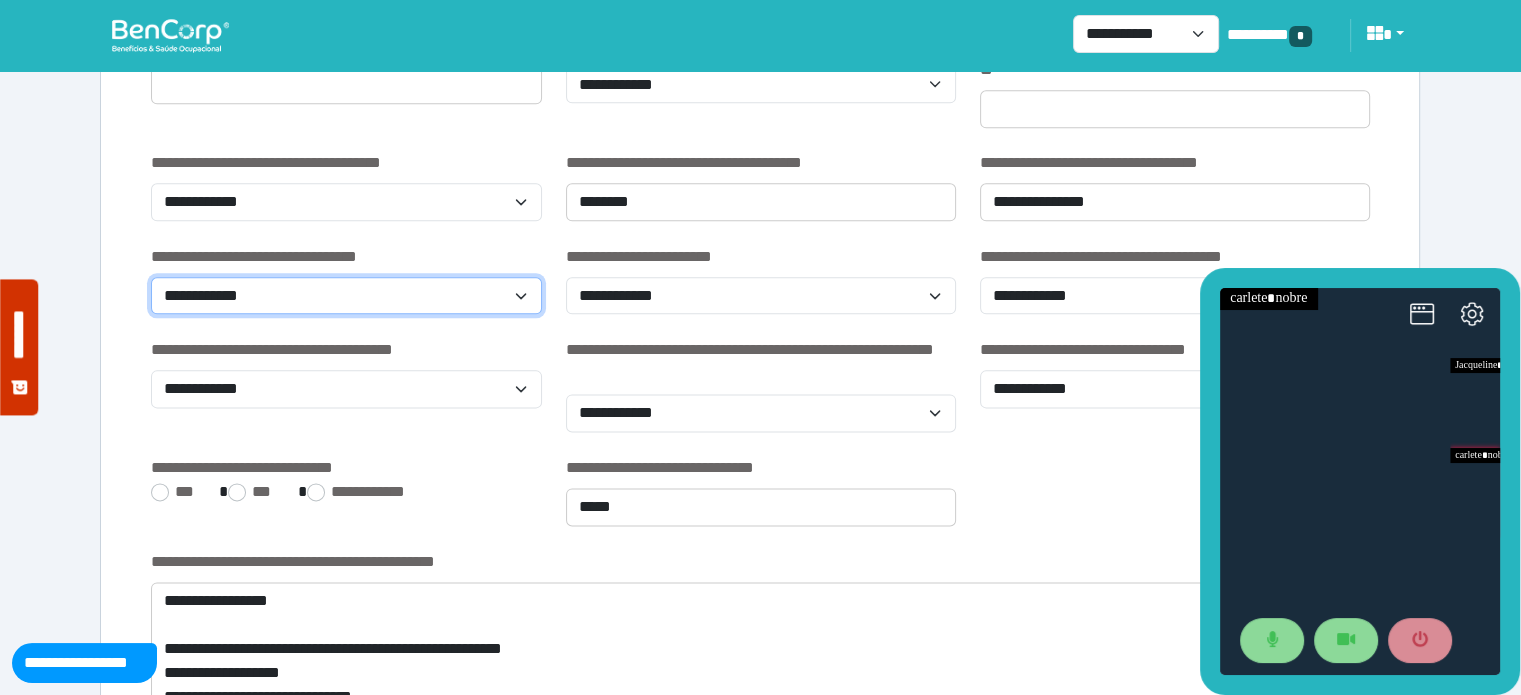 click on "**********" at bounding box center (346, 296) 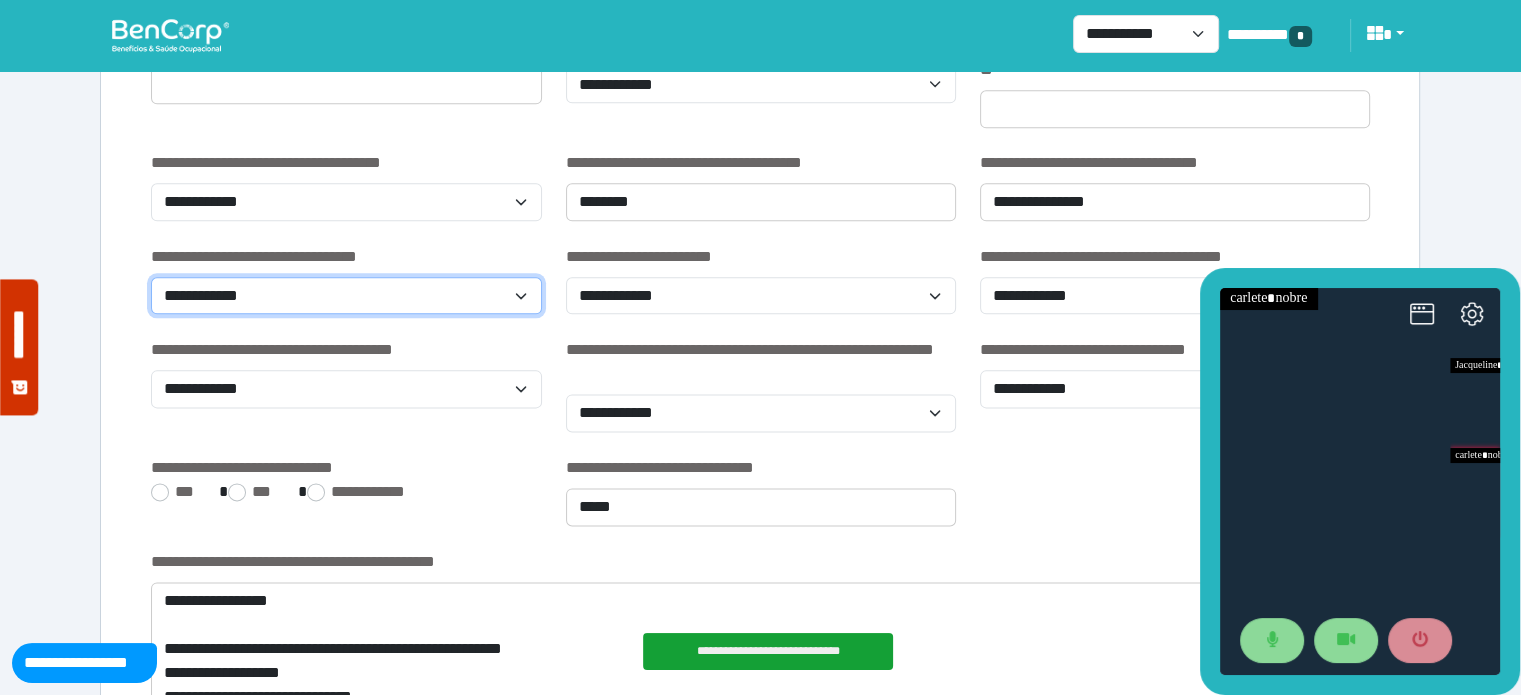 select on "**" 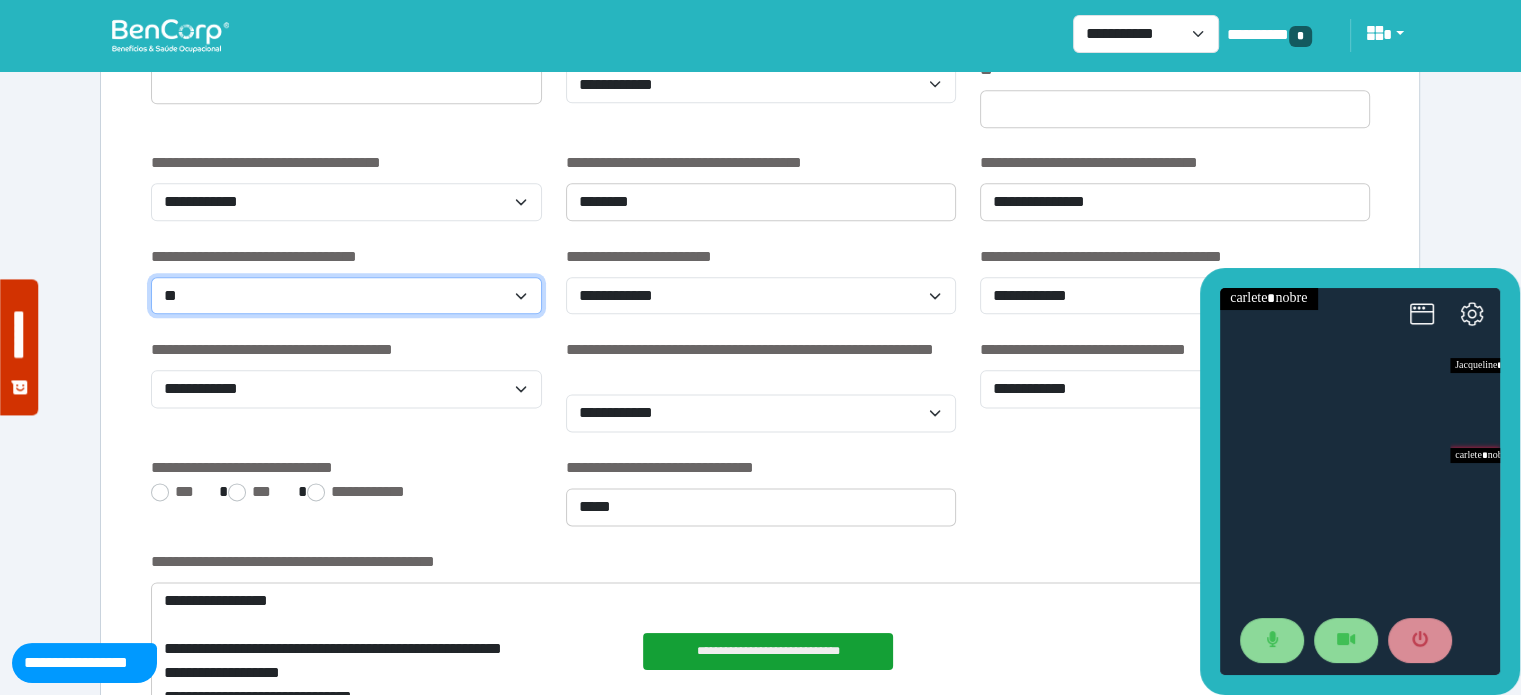 click on "**********" at bounding box center [346, 296] 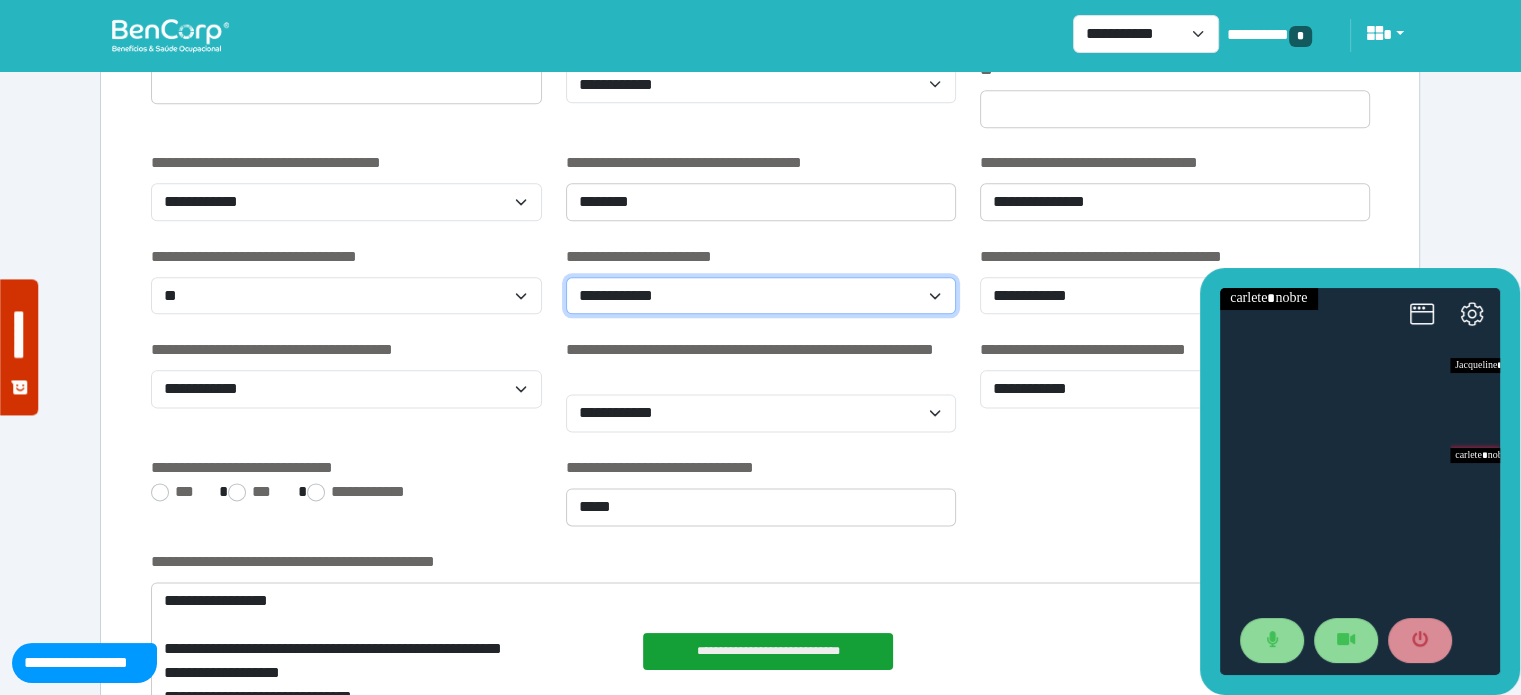 click on "**********" at bounding box center (761, 296) 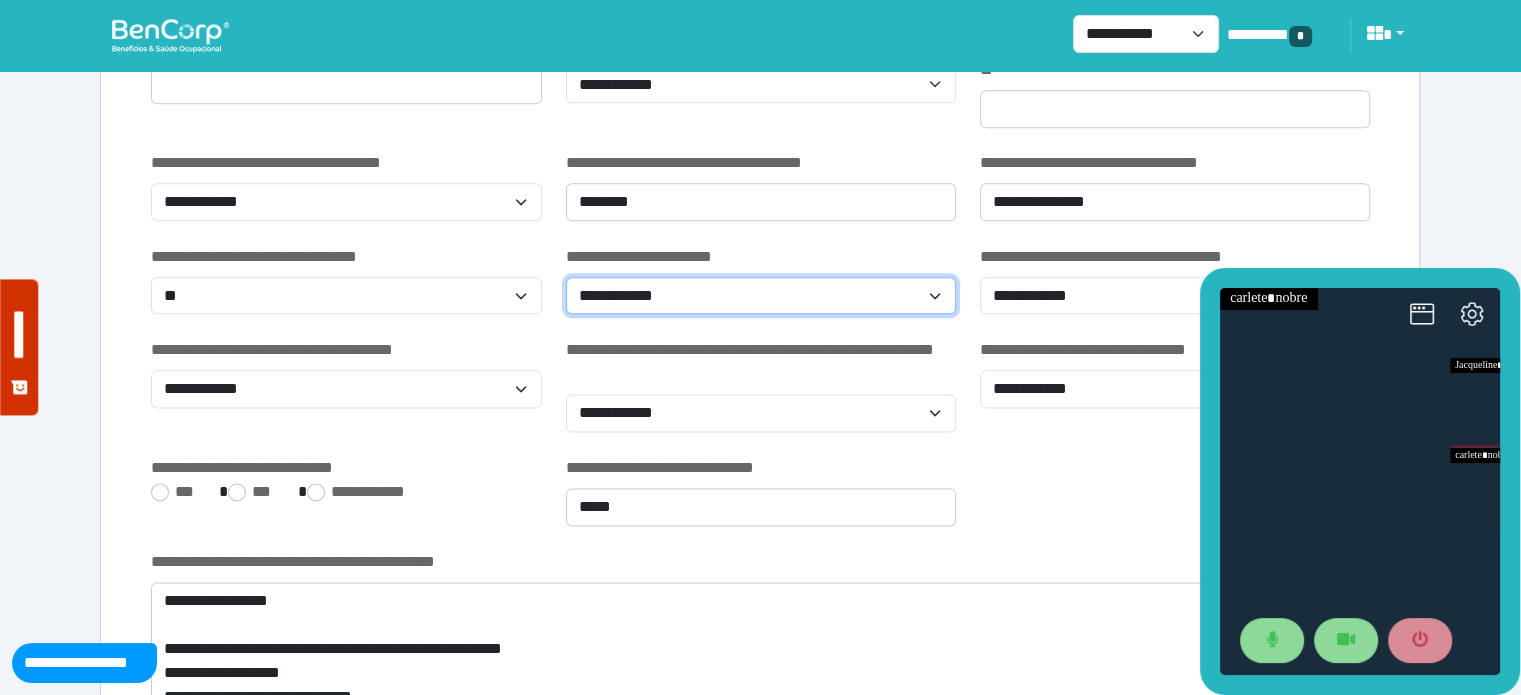 select on "***" 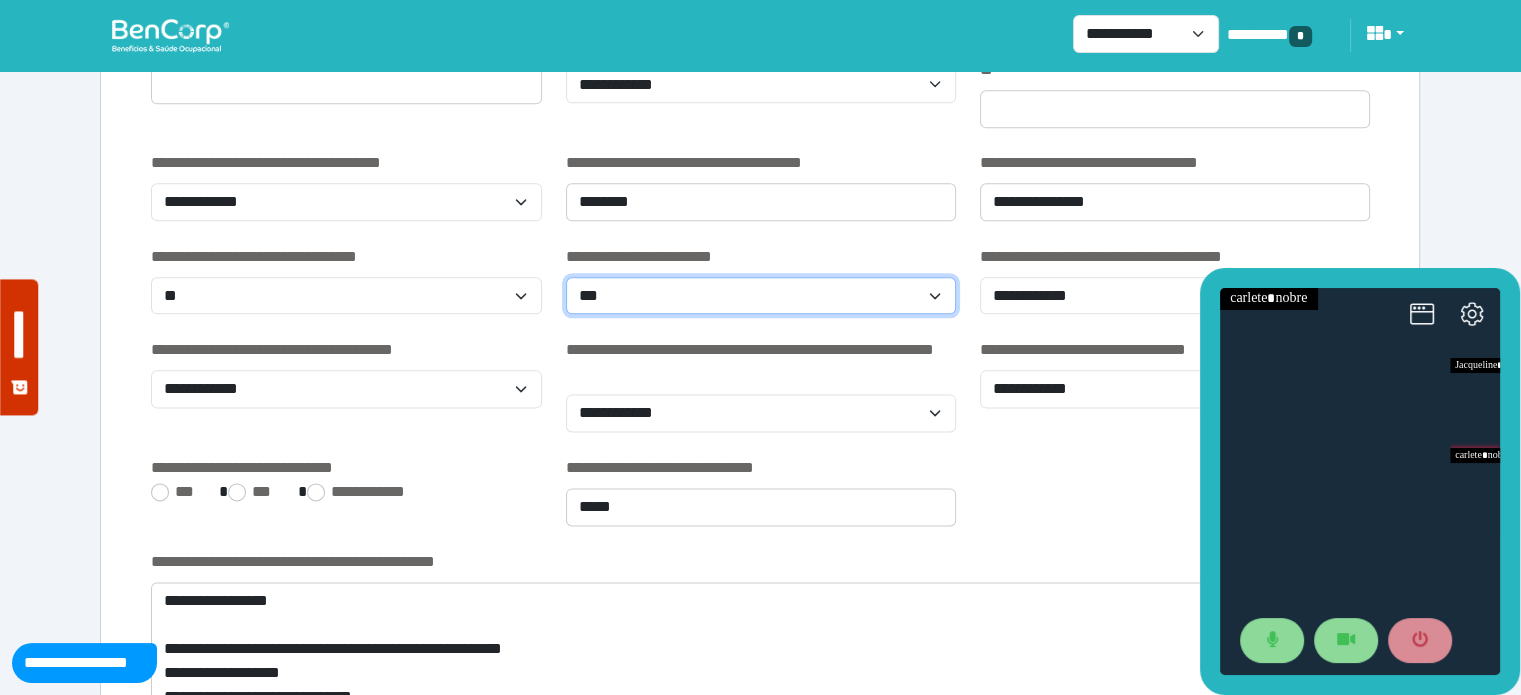 click on "**********" at bounding box center [761, 296] 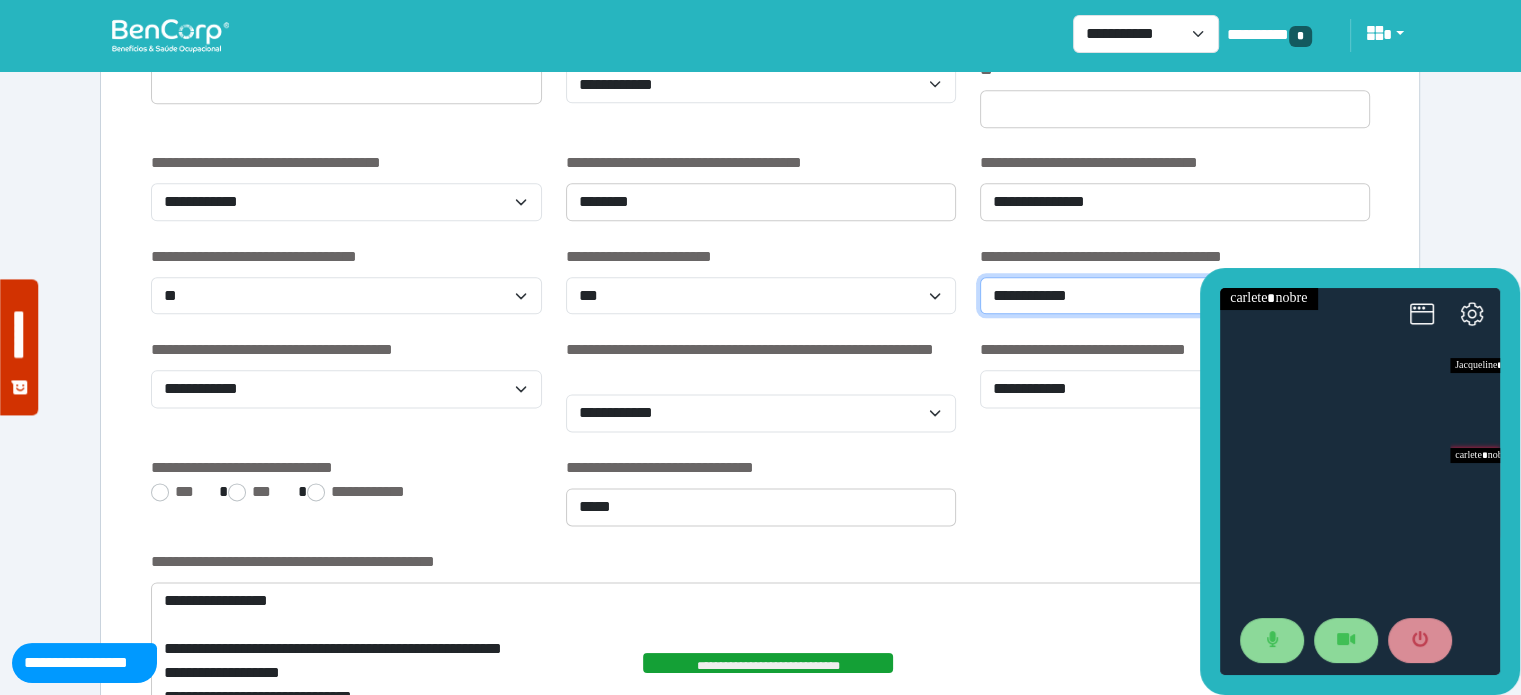 click on "**********" at bounding box center [1175, 296] 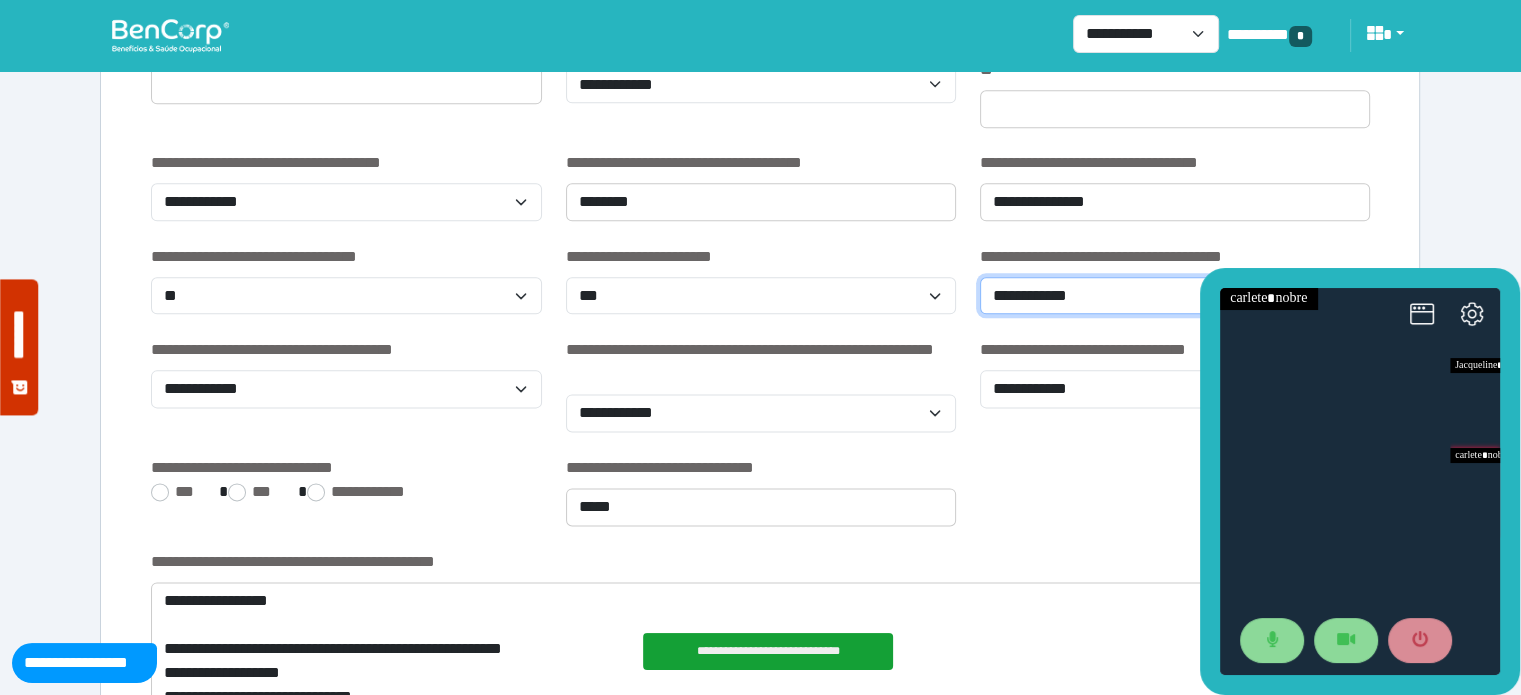 select on "*" 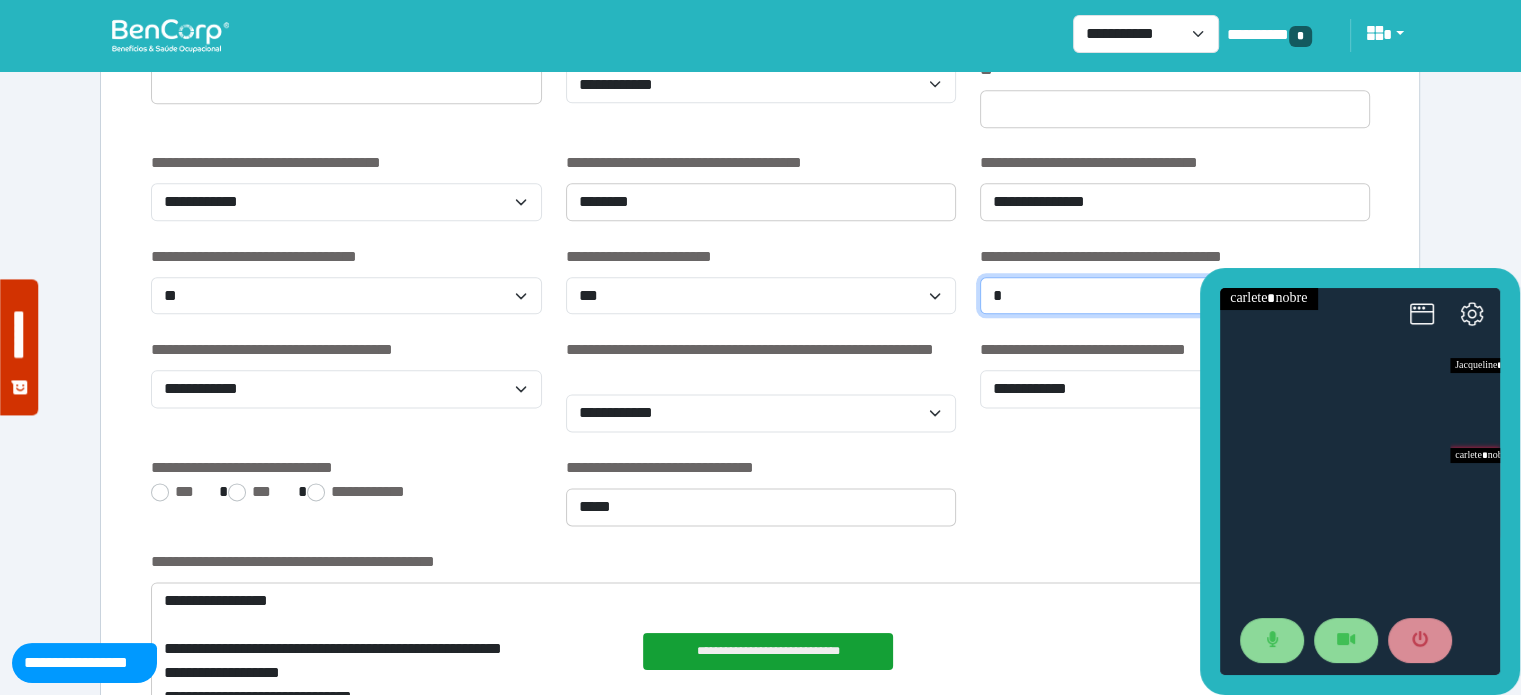 click on "**********" at bounding box center (1175, 296) 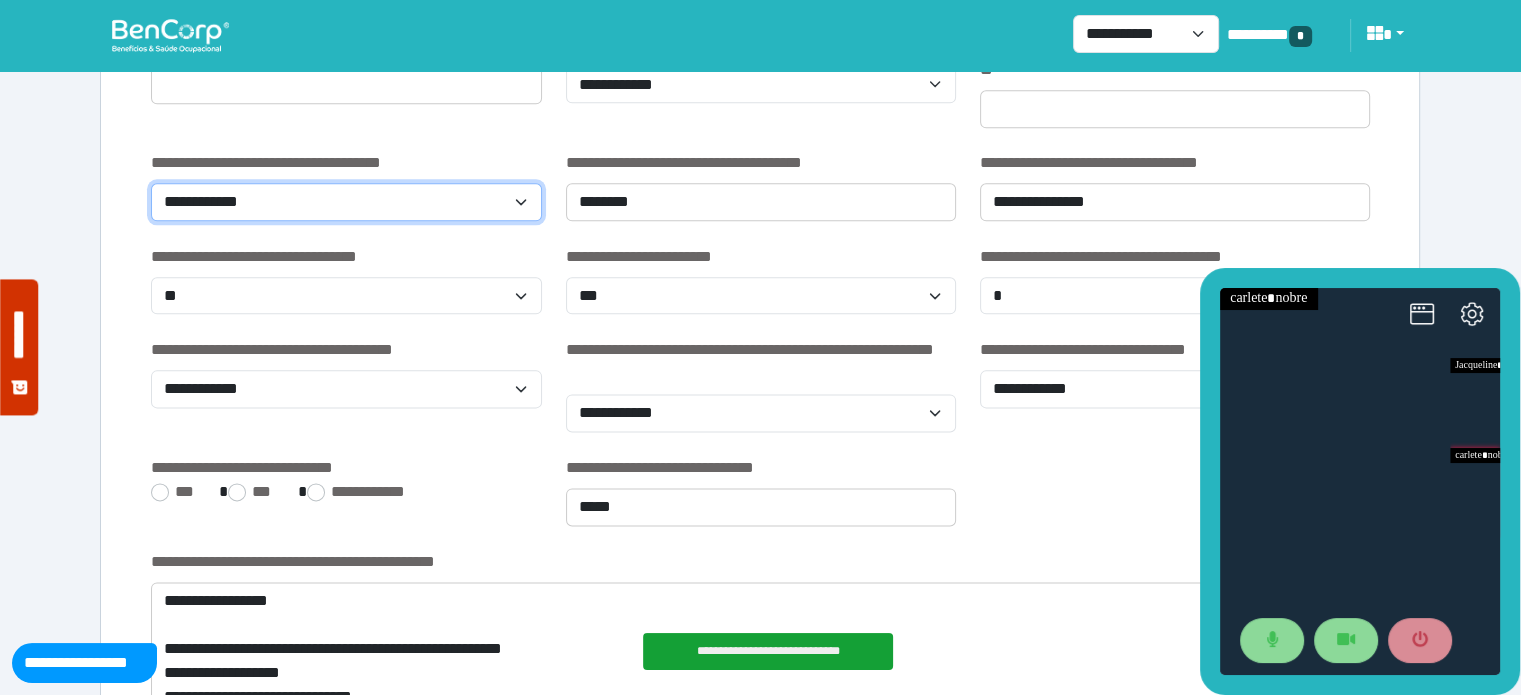 click on "**********" at bounding box center (346, 202) 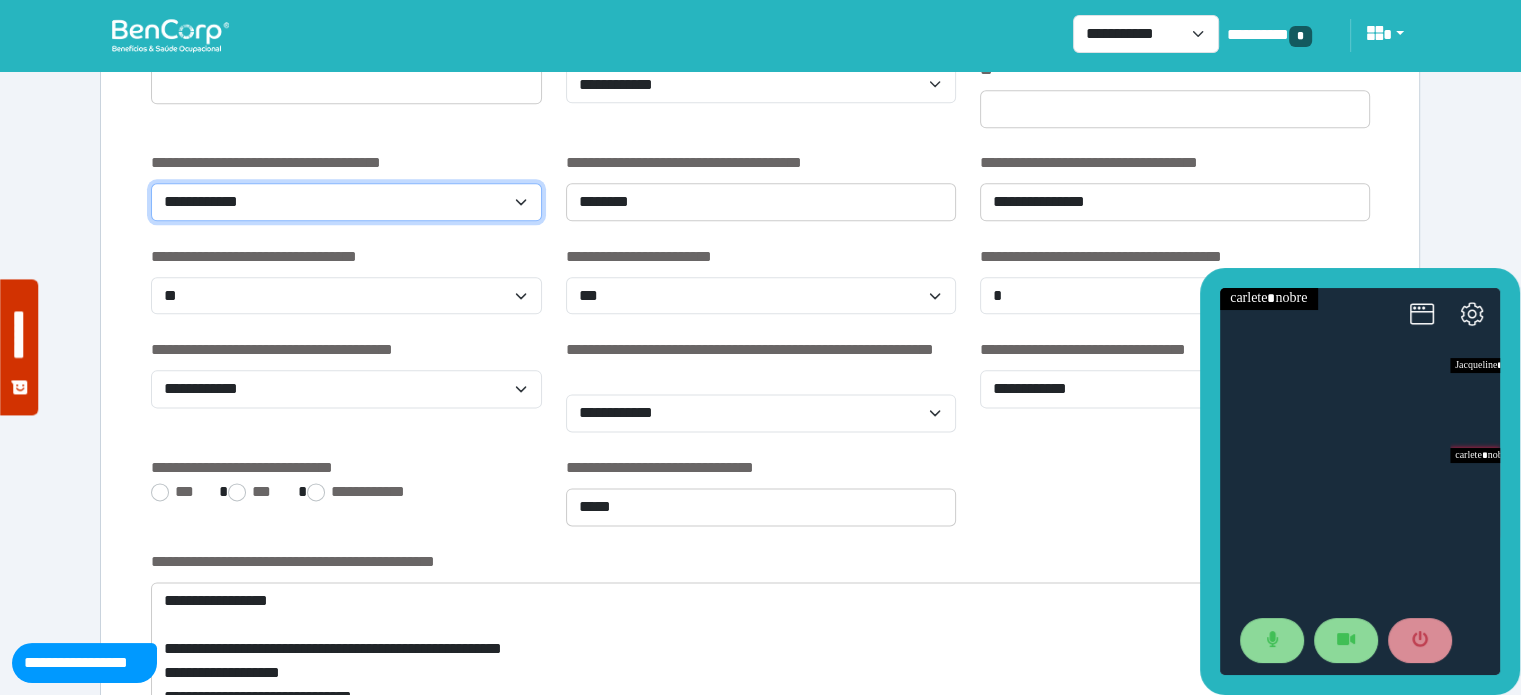 select on "***" 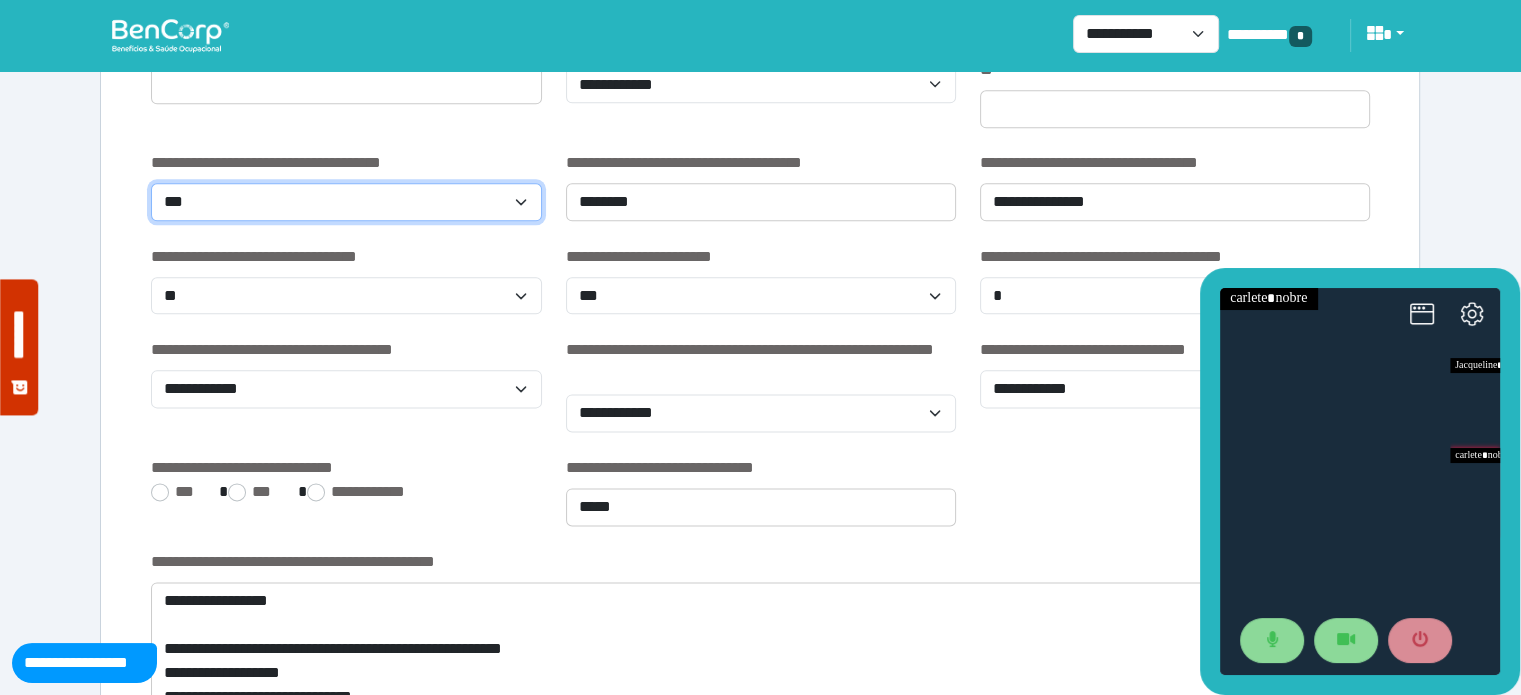 click on "**********" at bounding box center [346, 202] 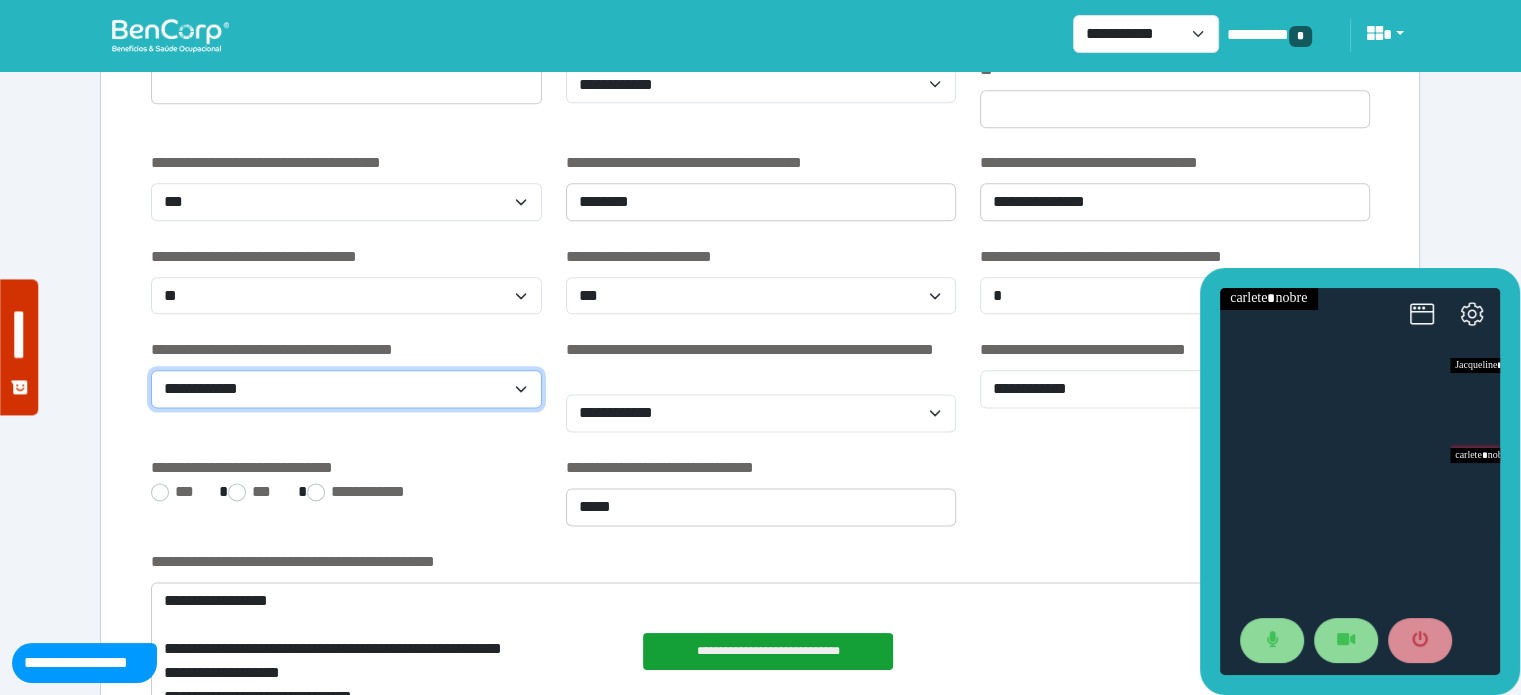 click on "**********" at bounding box center (346, 389) 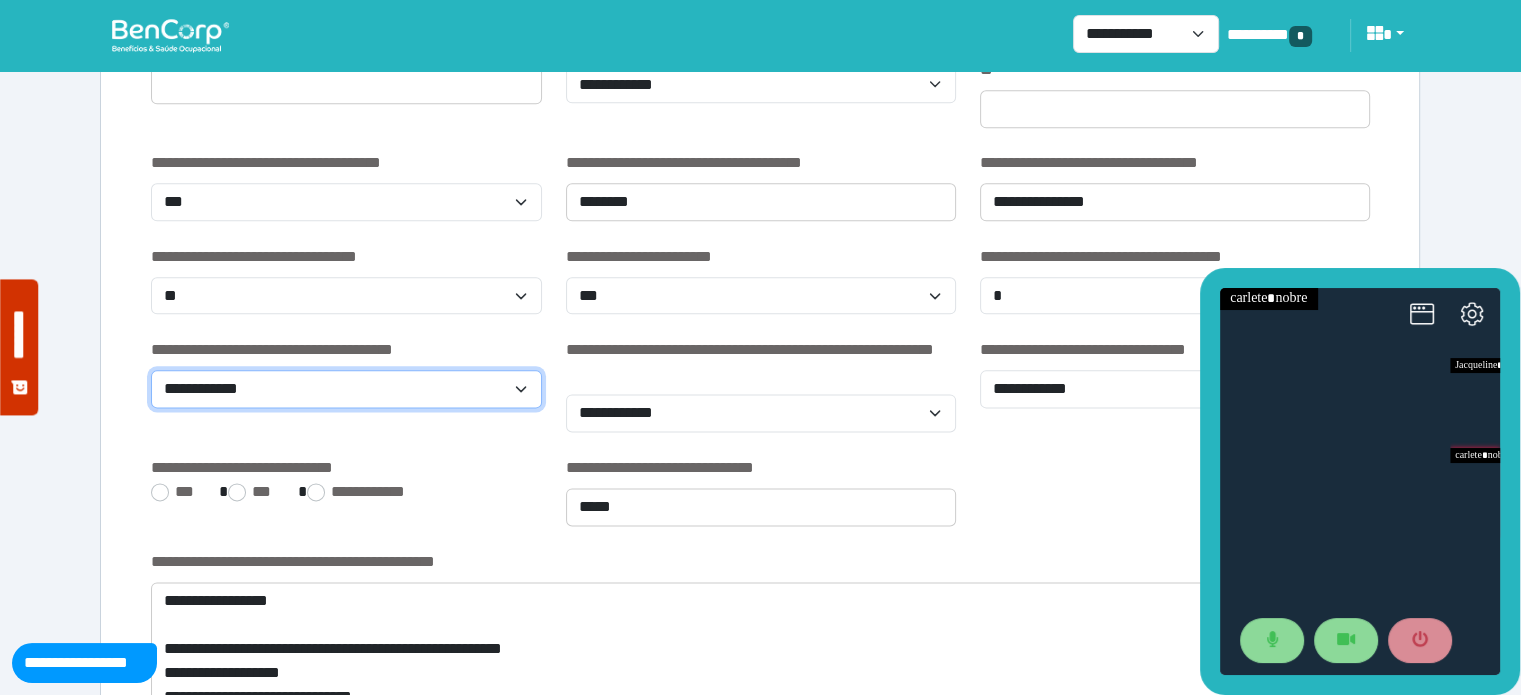 select on "*" 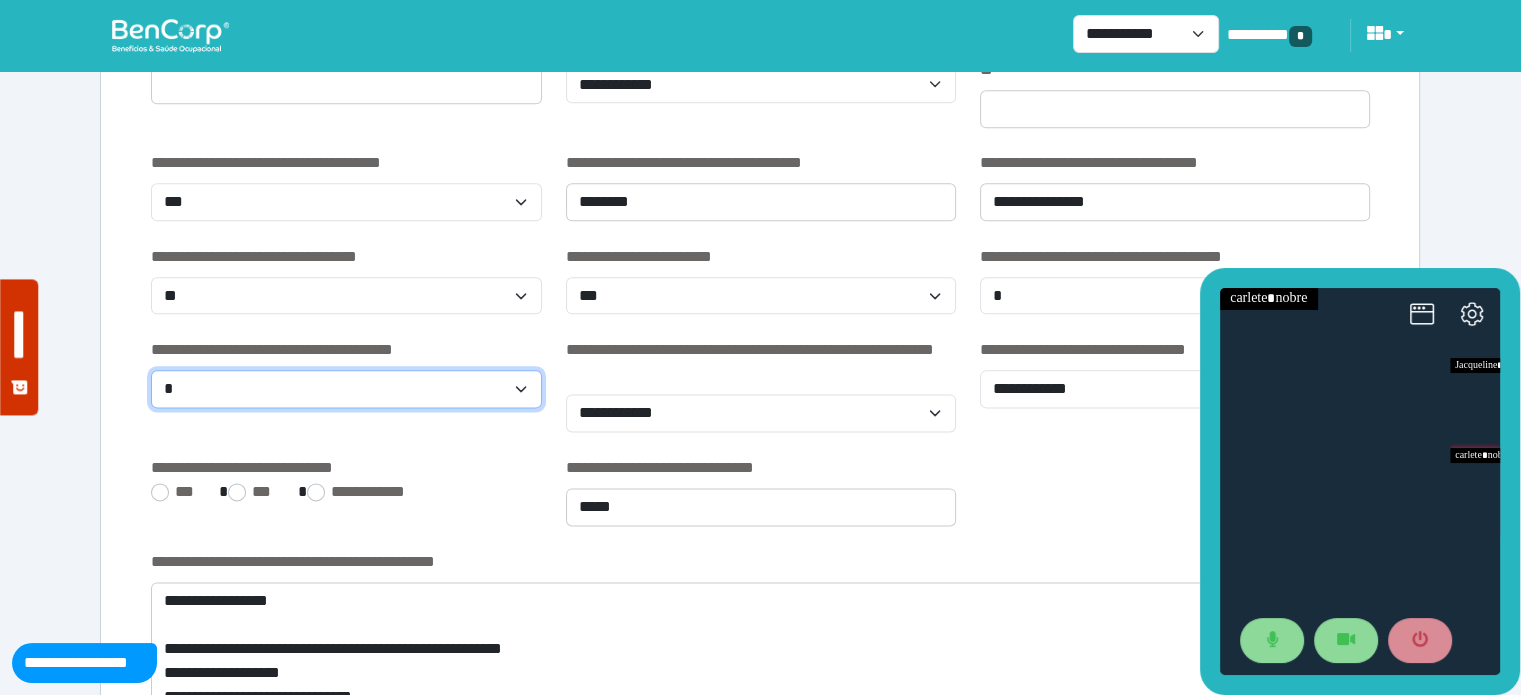 click on "**********" at bounding box center (346, 389) 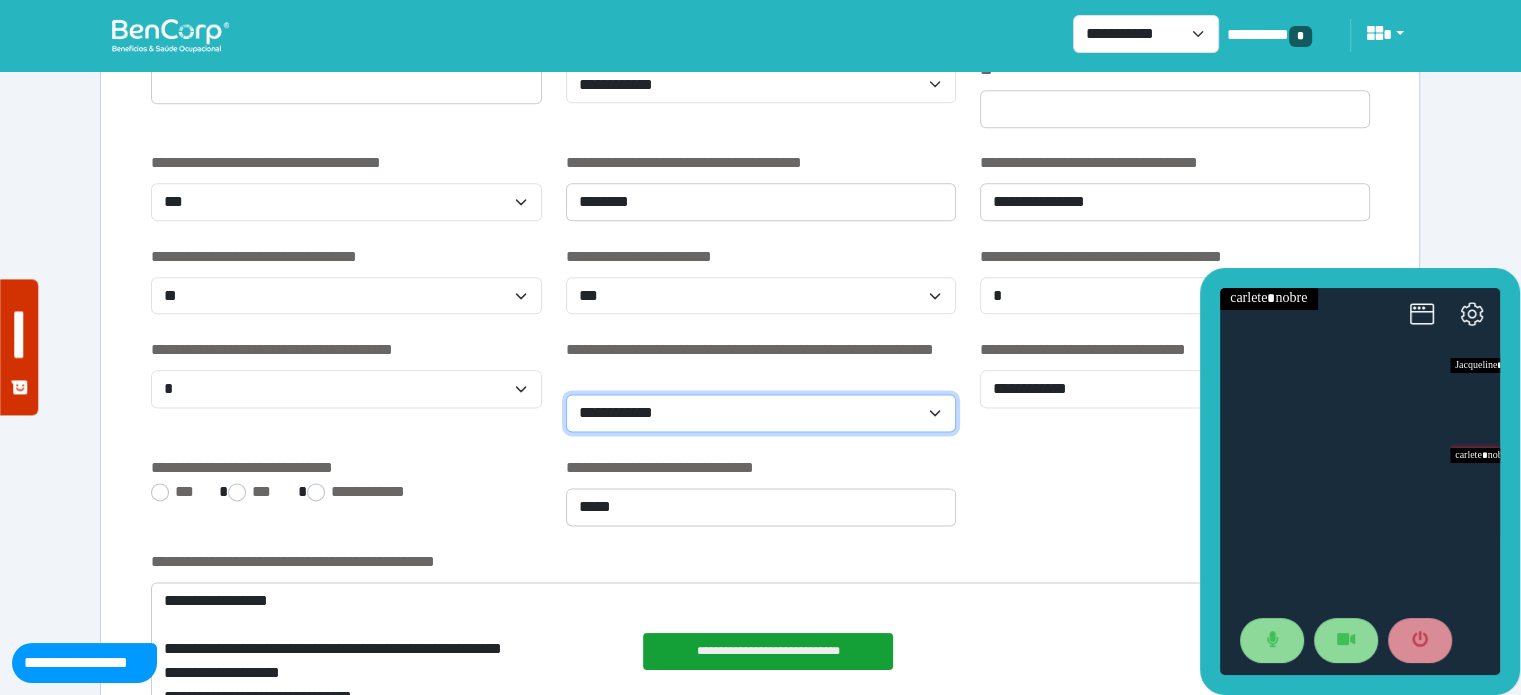 click on "**********" at bounding box center [761, 413] 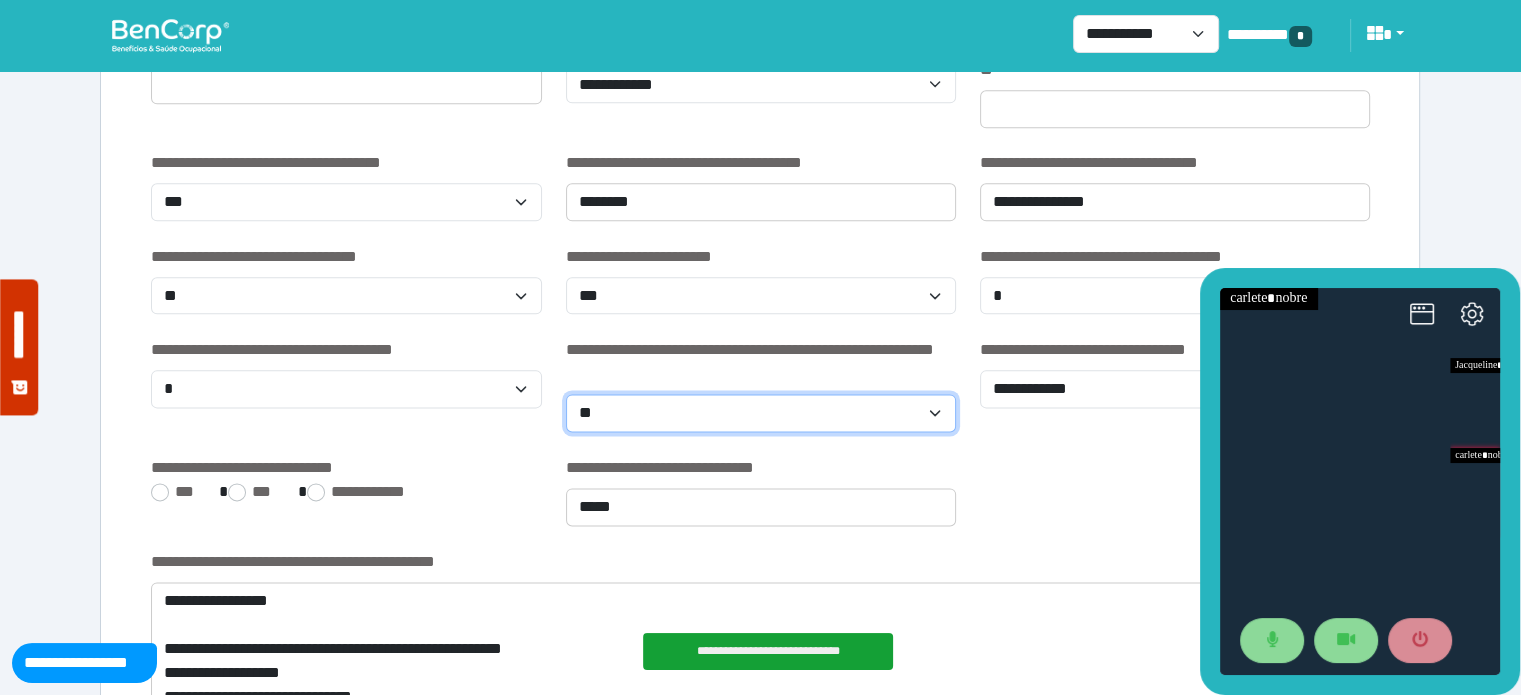 click on "**********" at bounding box center (761, 413) 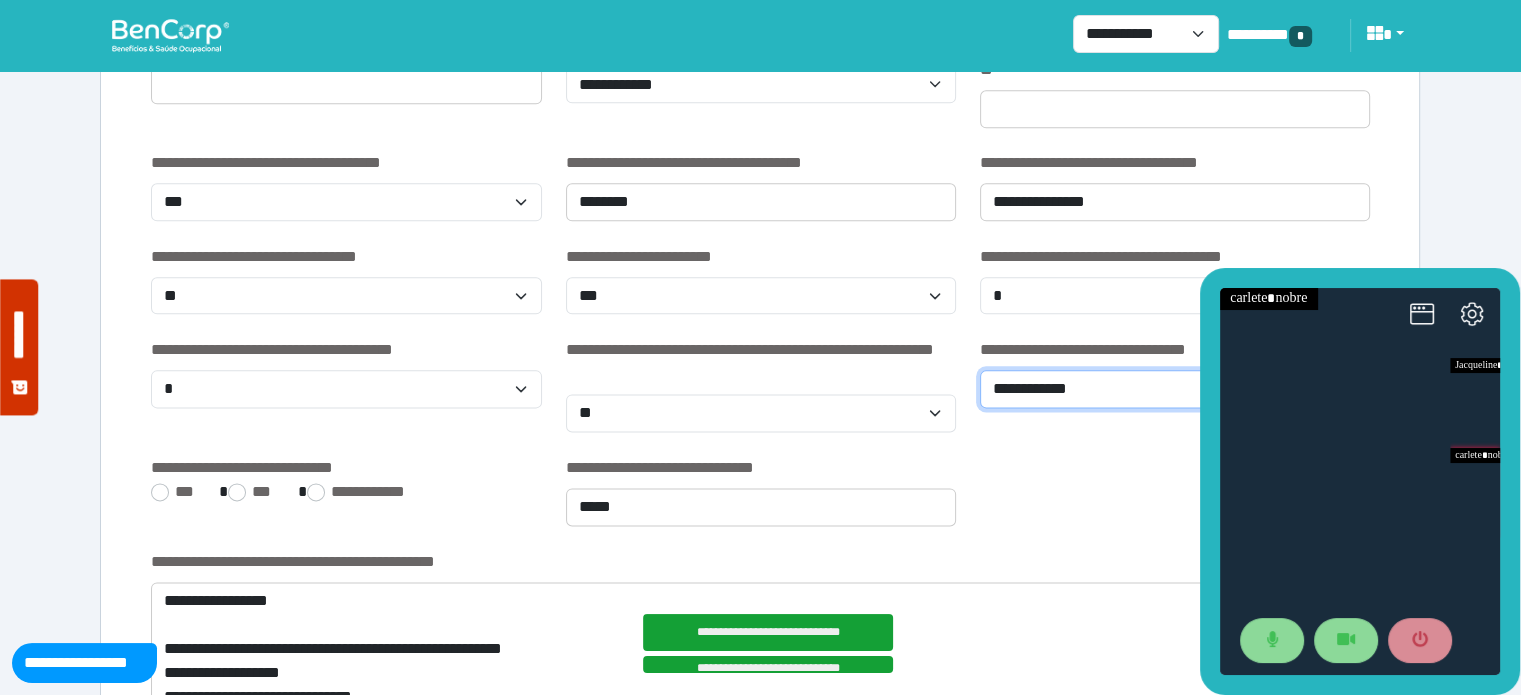 click on "**********" at bounding box center (1175, 389) 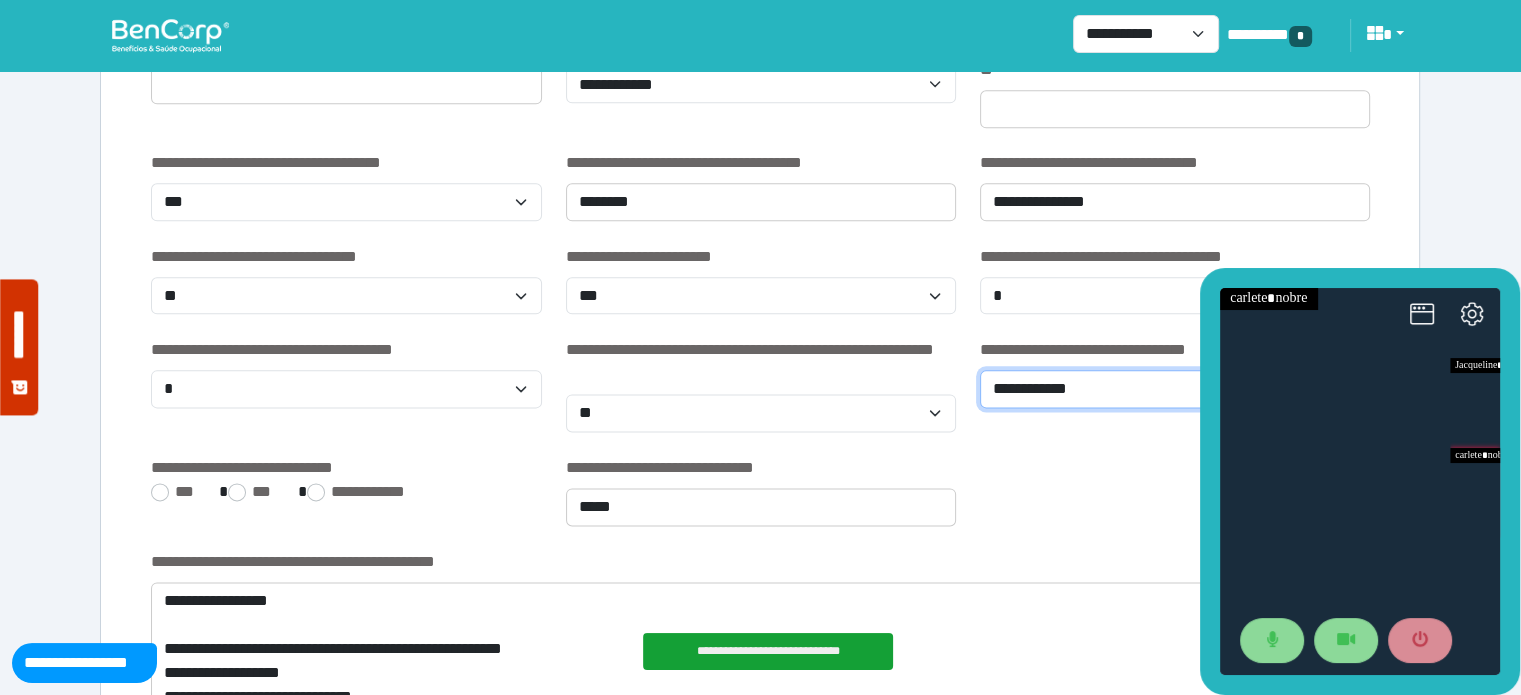 select on "*" 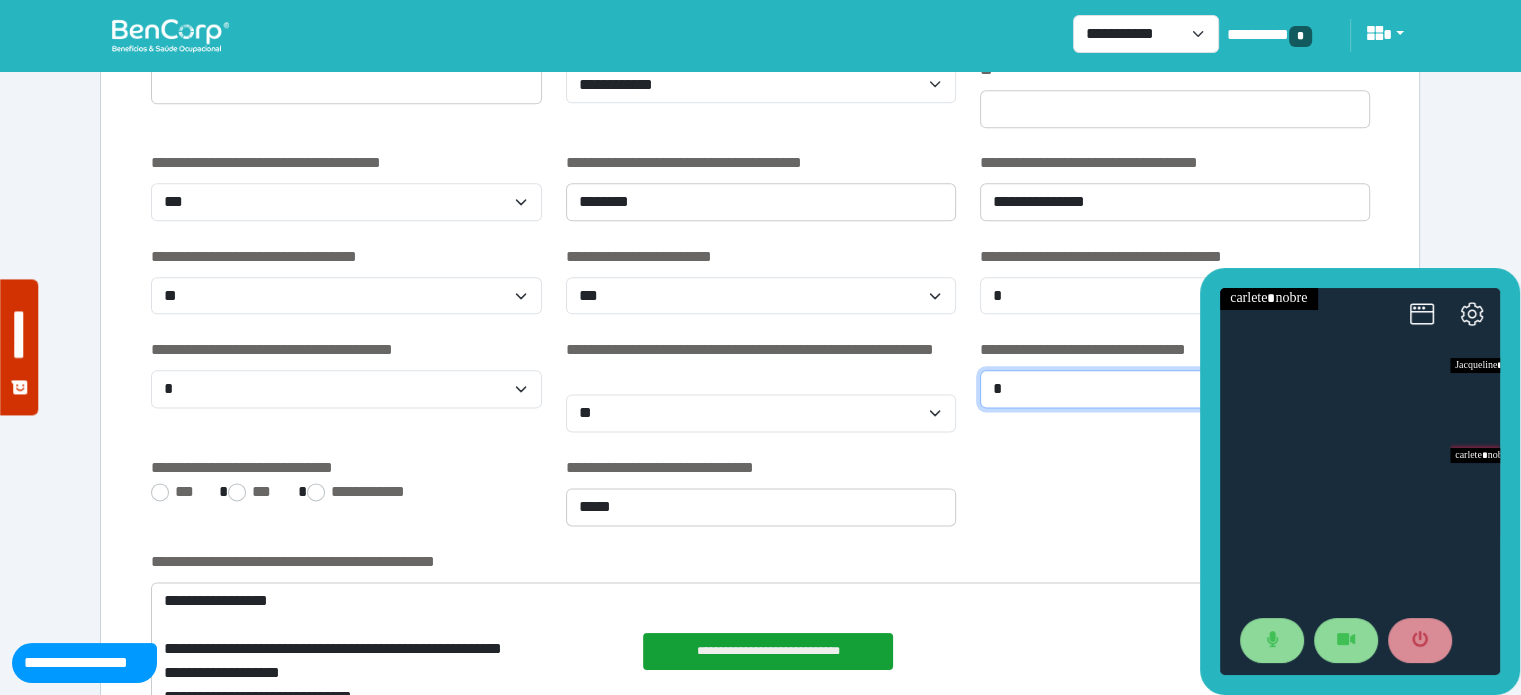 click on "**********" at bounding box center [1175, 389] 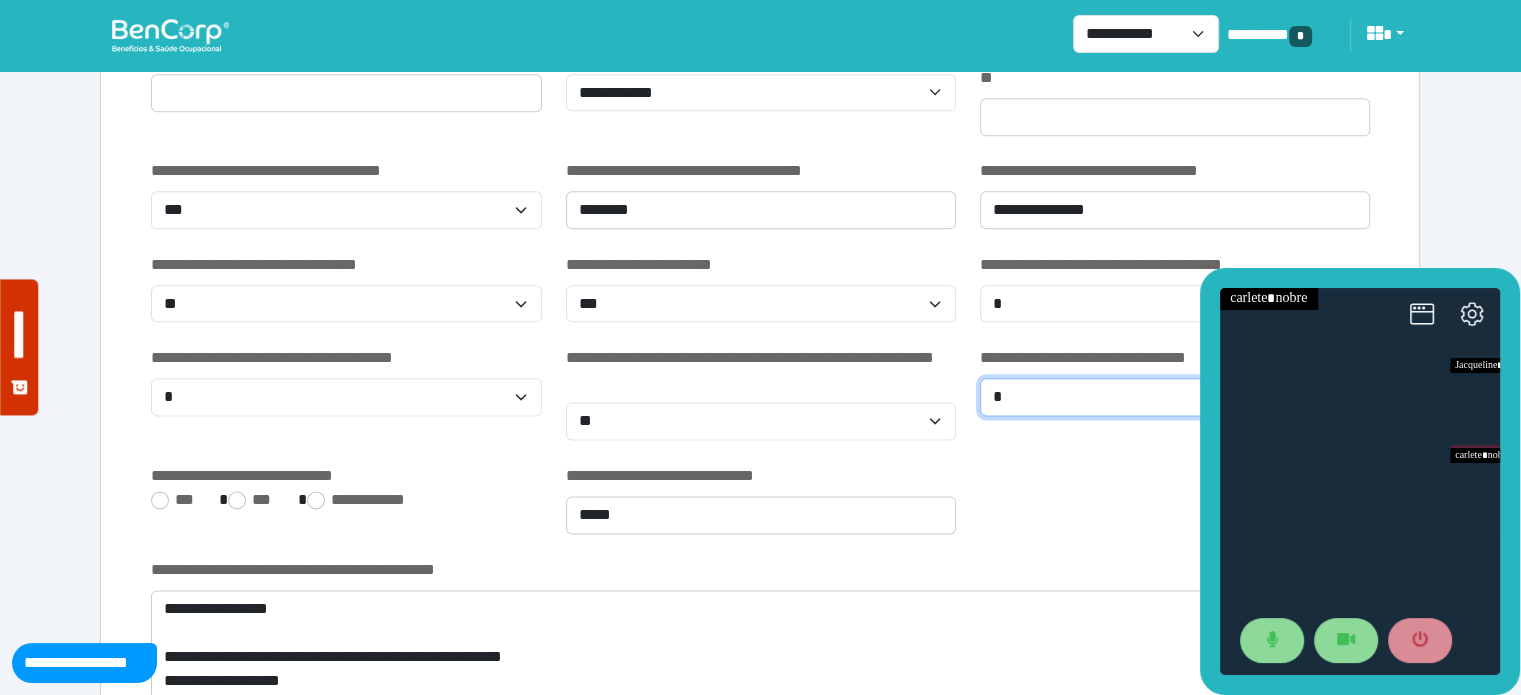 scroll, scrollTop: 2483, scrollLeft: 0, axis: vertical 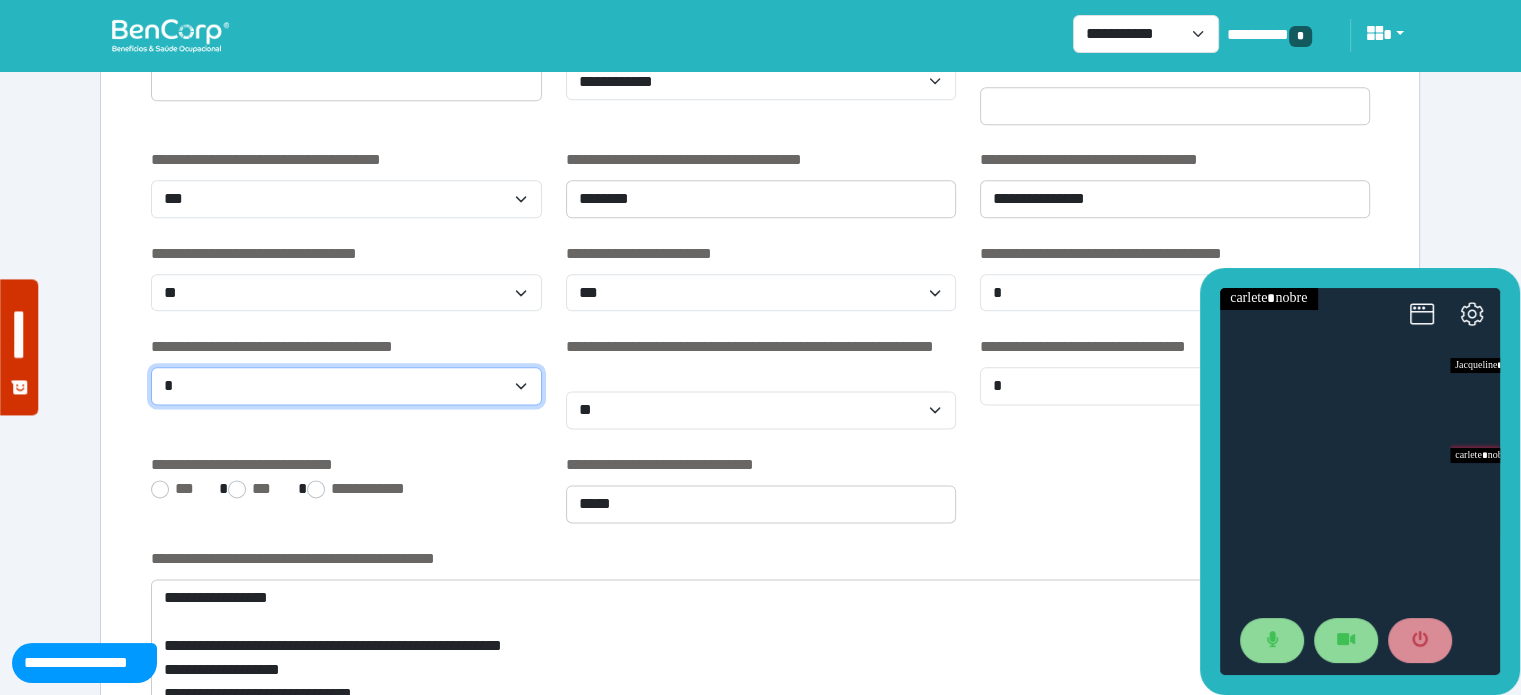 click on "**********" at bounding box center (346, 386) 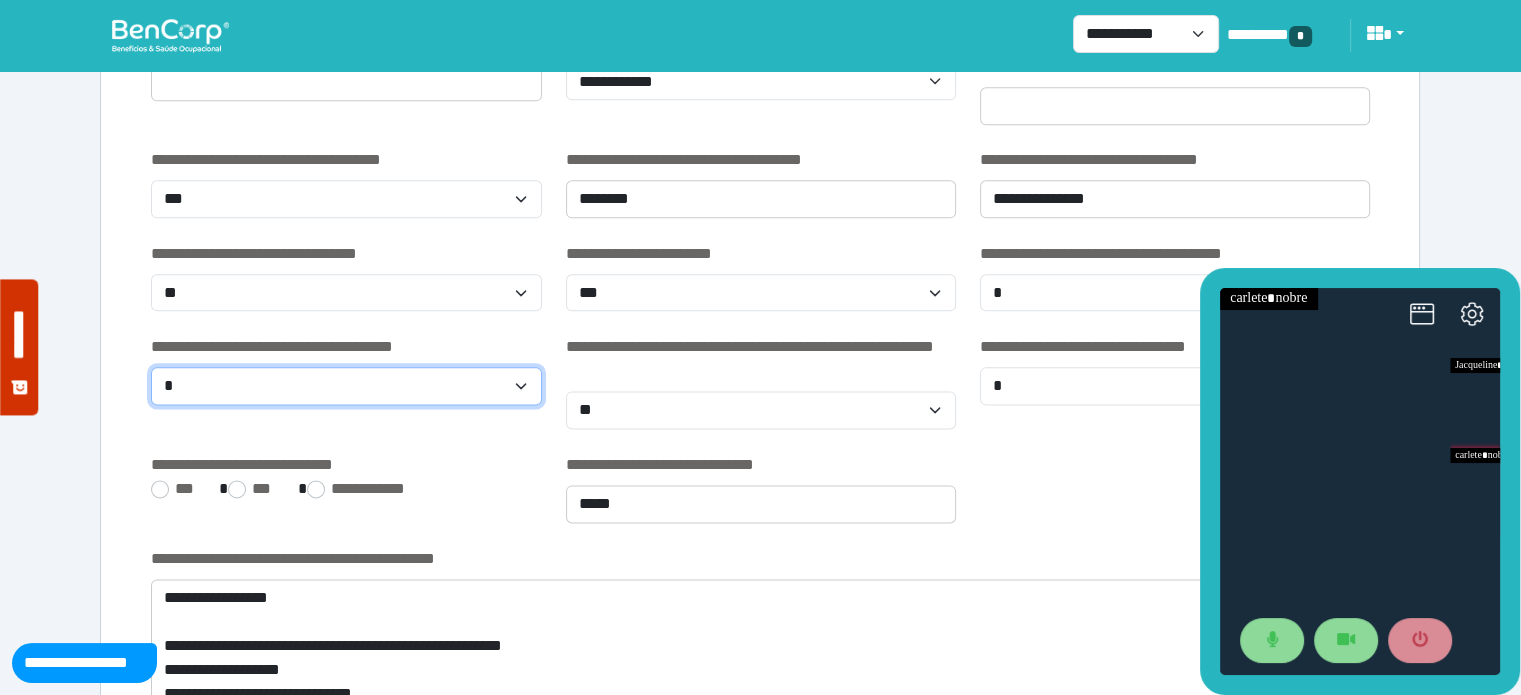 select on "*" 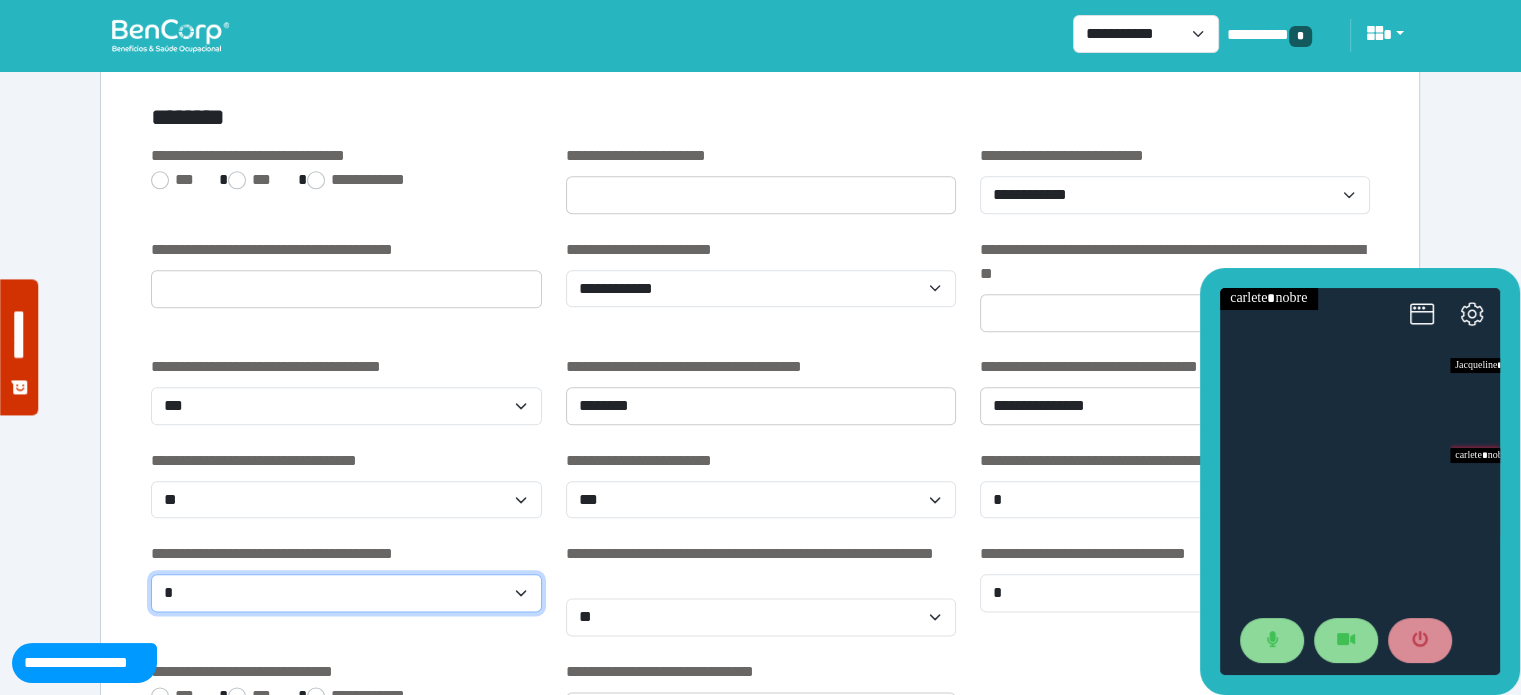 scroll, scrollTop: 2266, scrollLeft: 0, axis: vertical 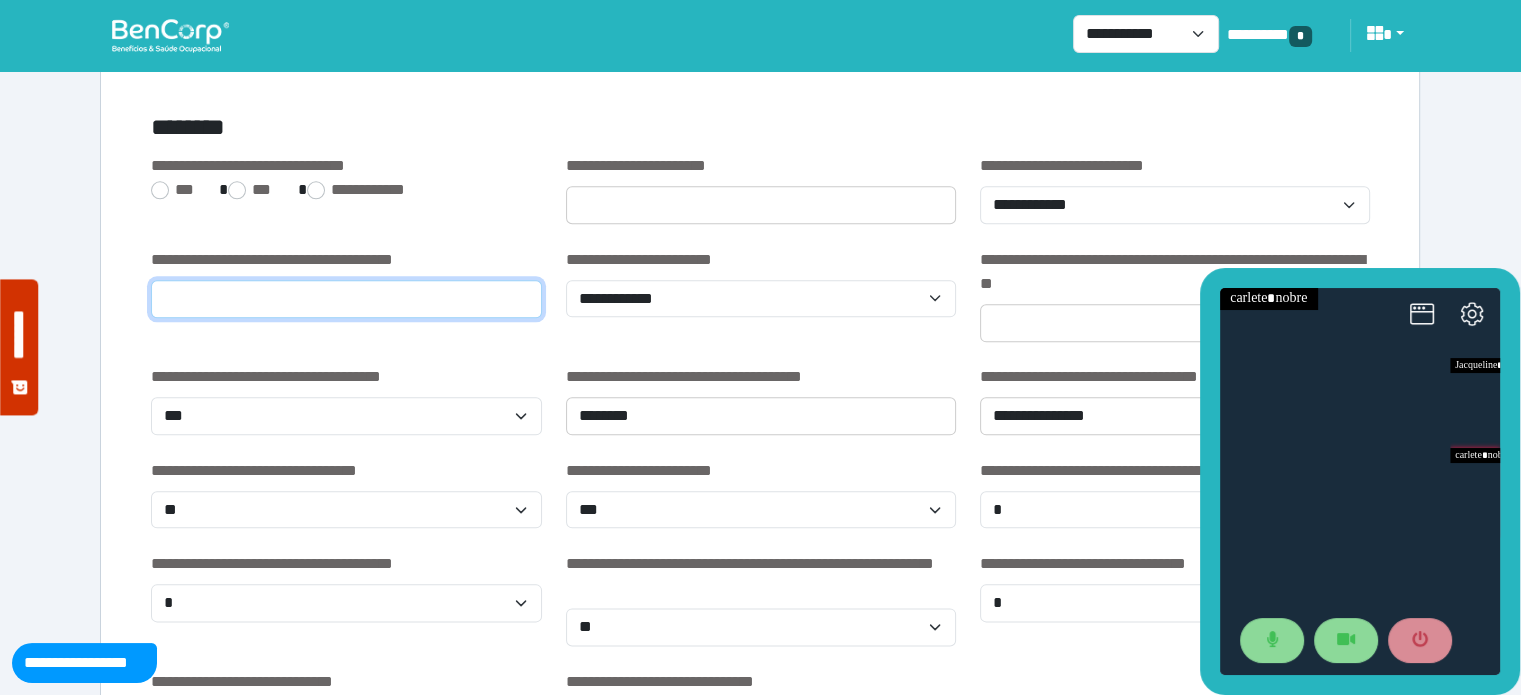 click at bounding box center (346, 299) 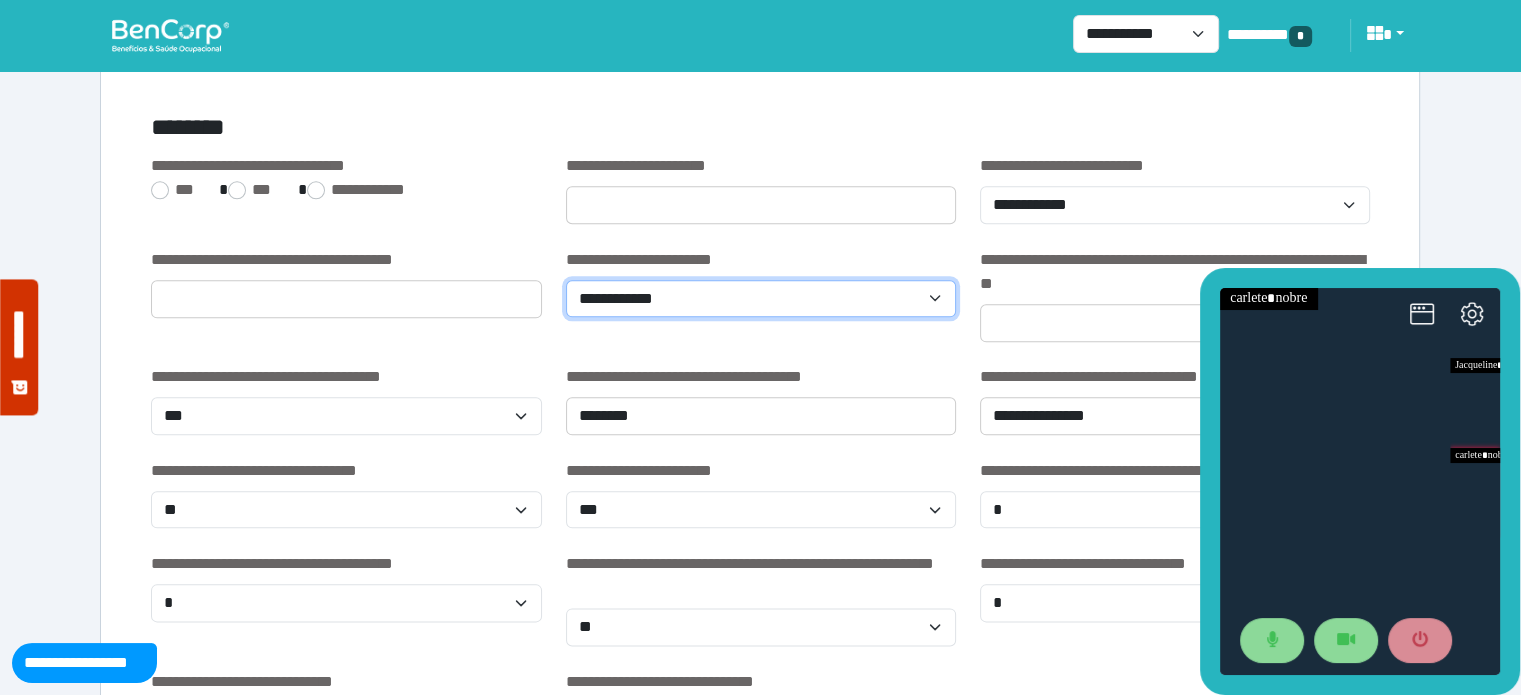 click on "**********" at bounding box center (761, 299) 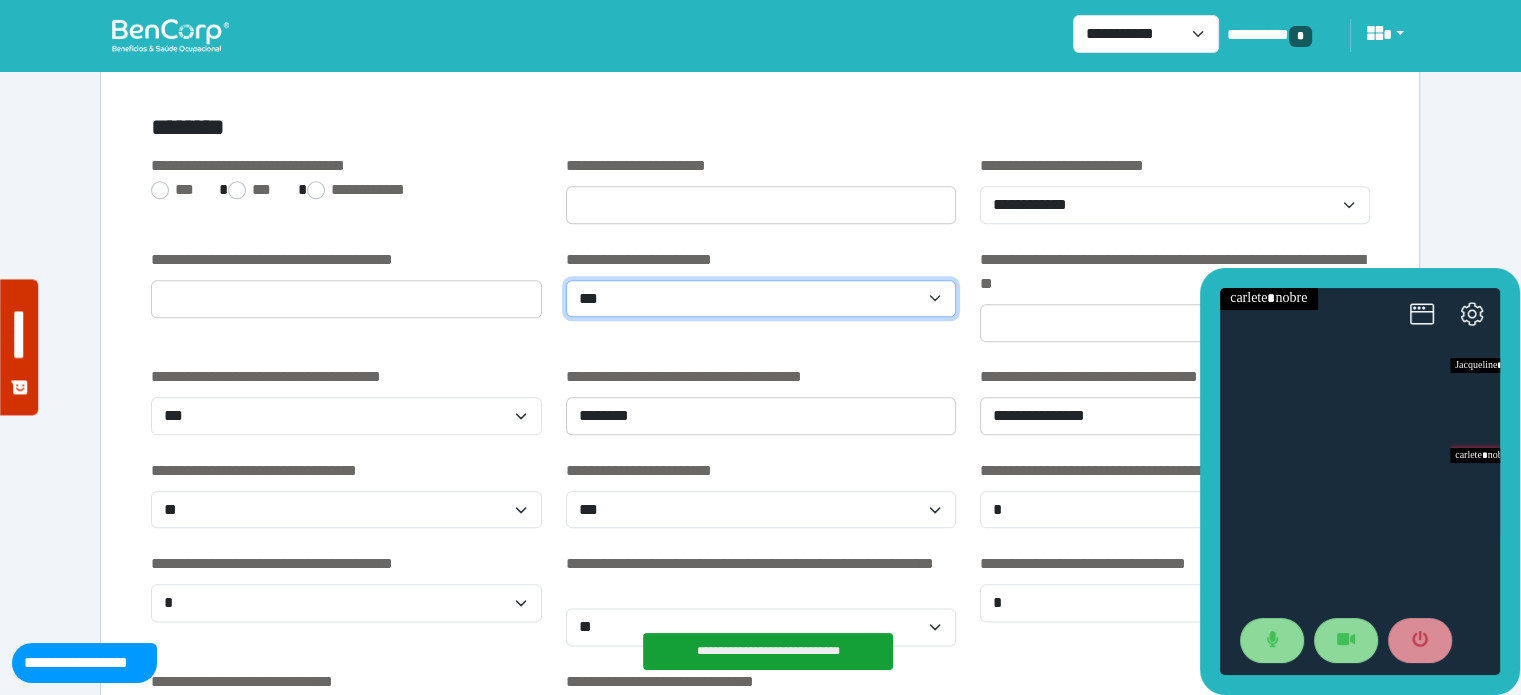 click on "**********" at bounding box center [761, 299] 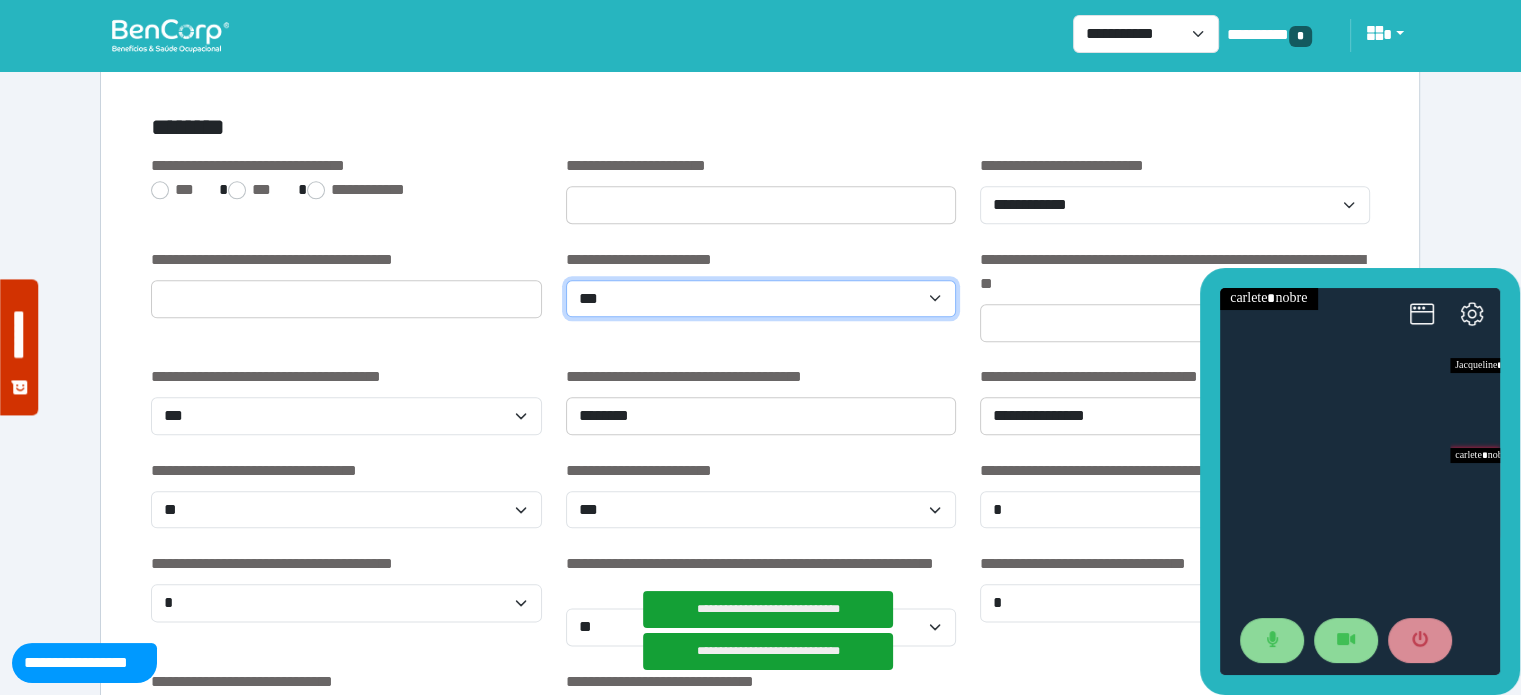 drag, startPoint x: 671, startPoint y: 289, endPoint x: 616, endPoint y: 387, distance: 112.37882 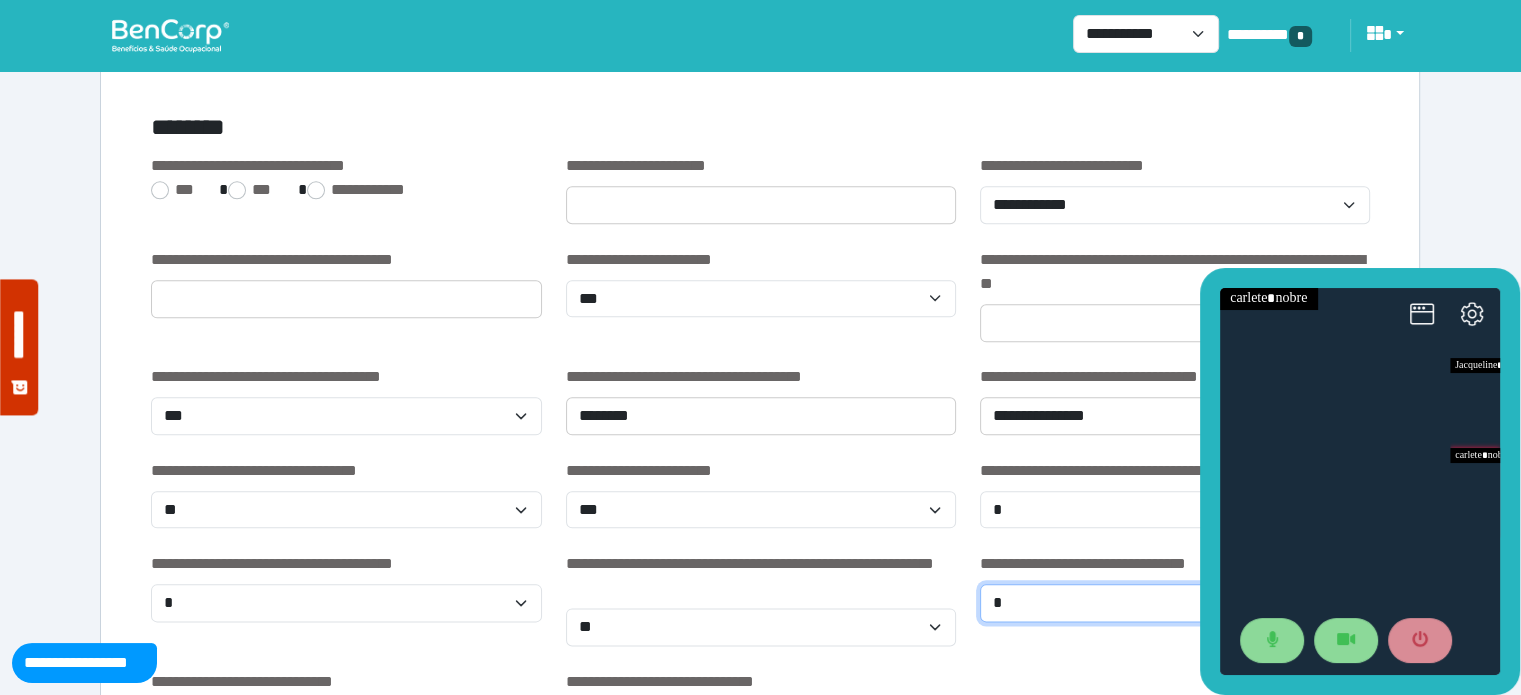 click on "**********" at bounding box center (1175, 603) 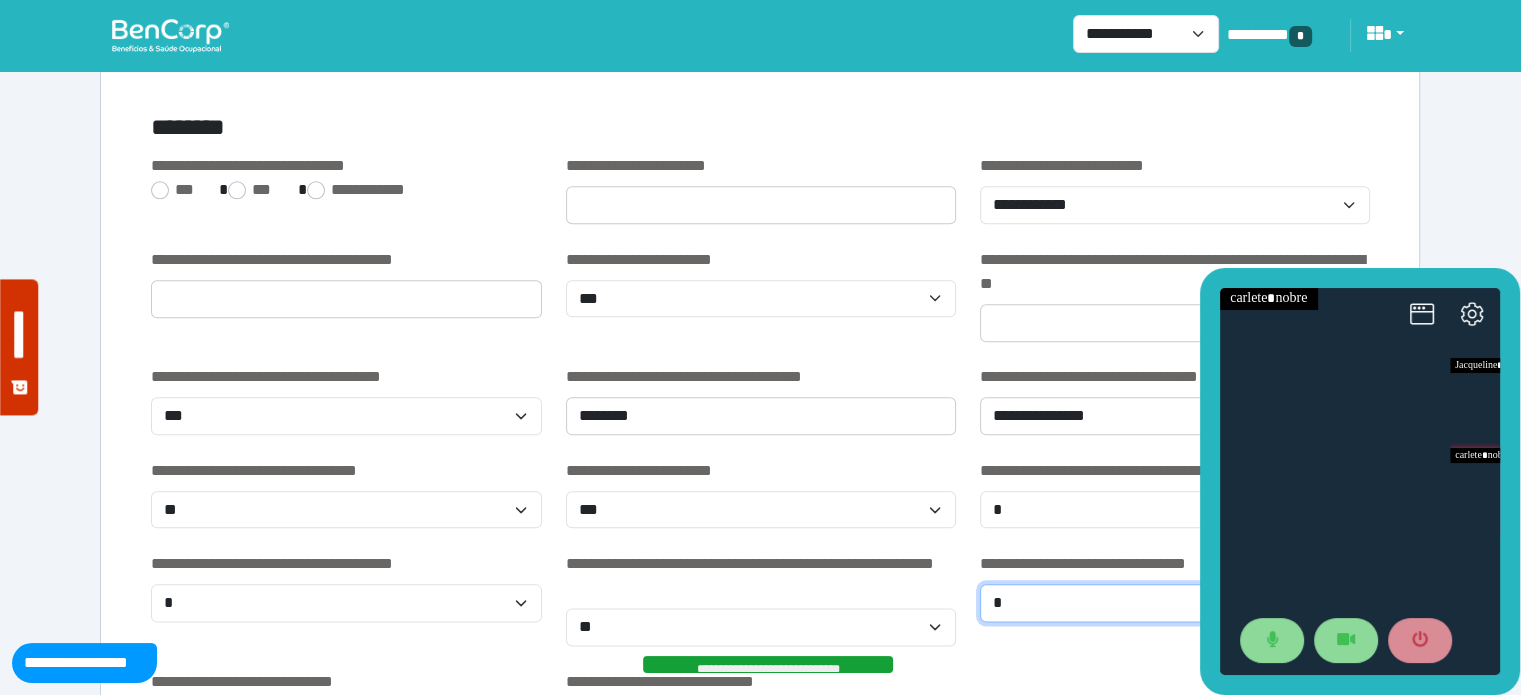 click on "**********" at bounding box center [1175, 603] 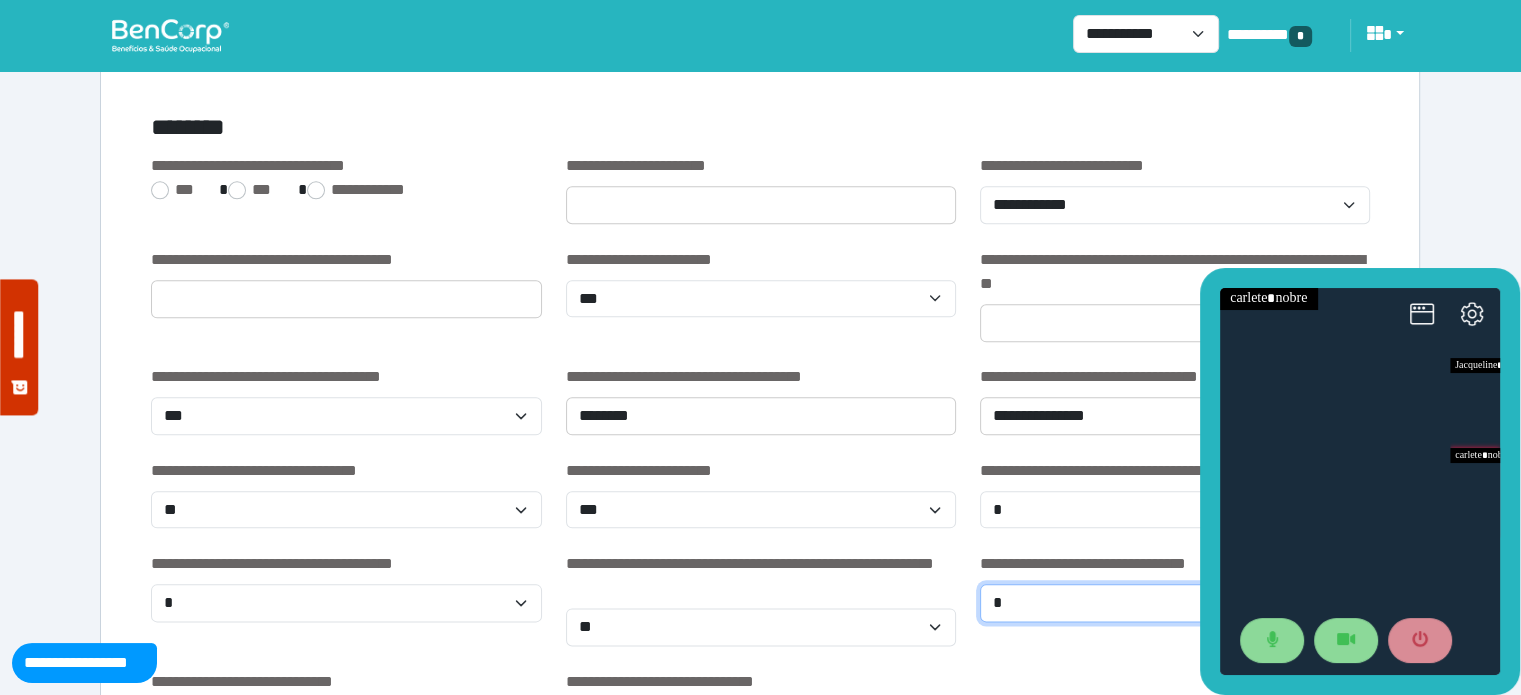 select on "**" 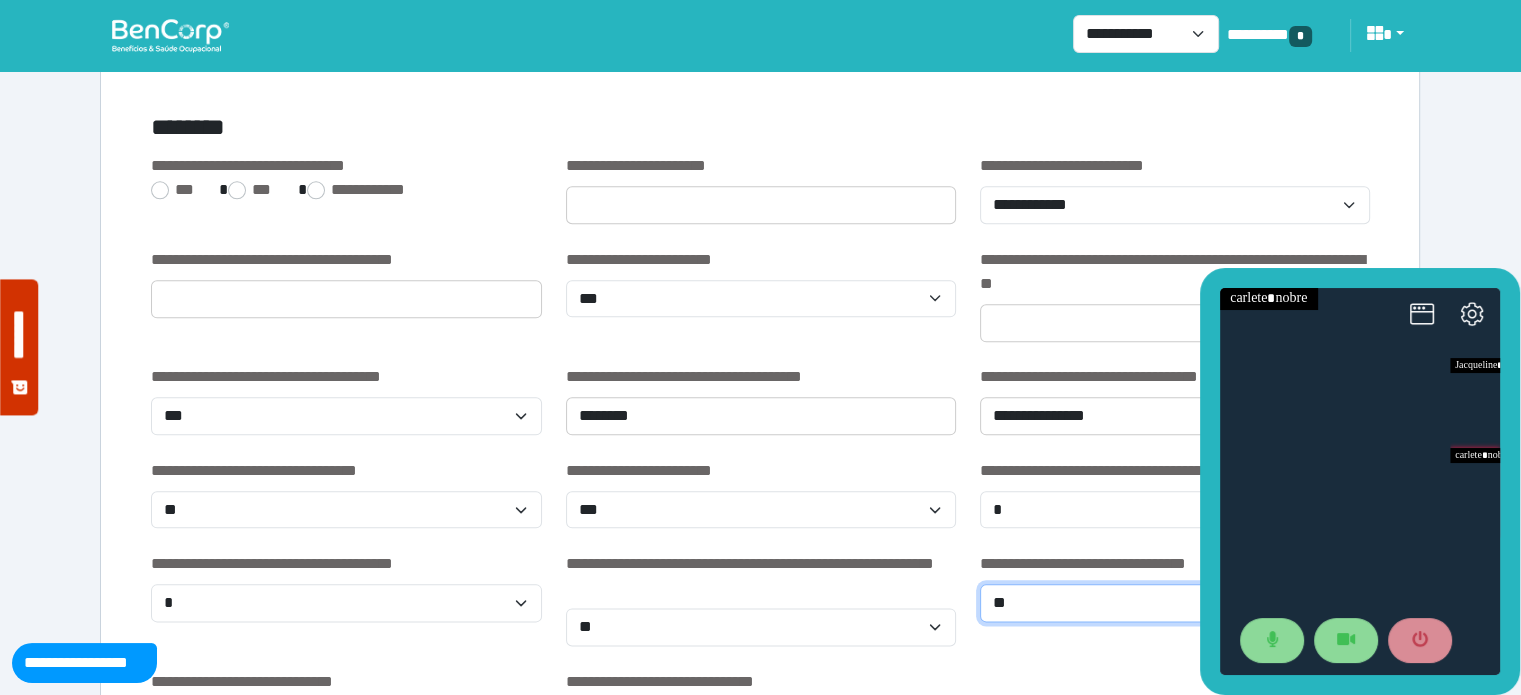 click on "**********" at bounding box center [1175, 603] 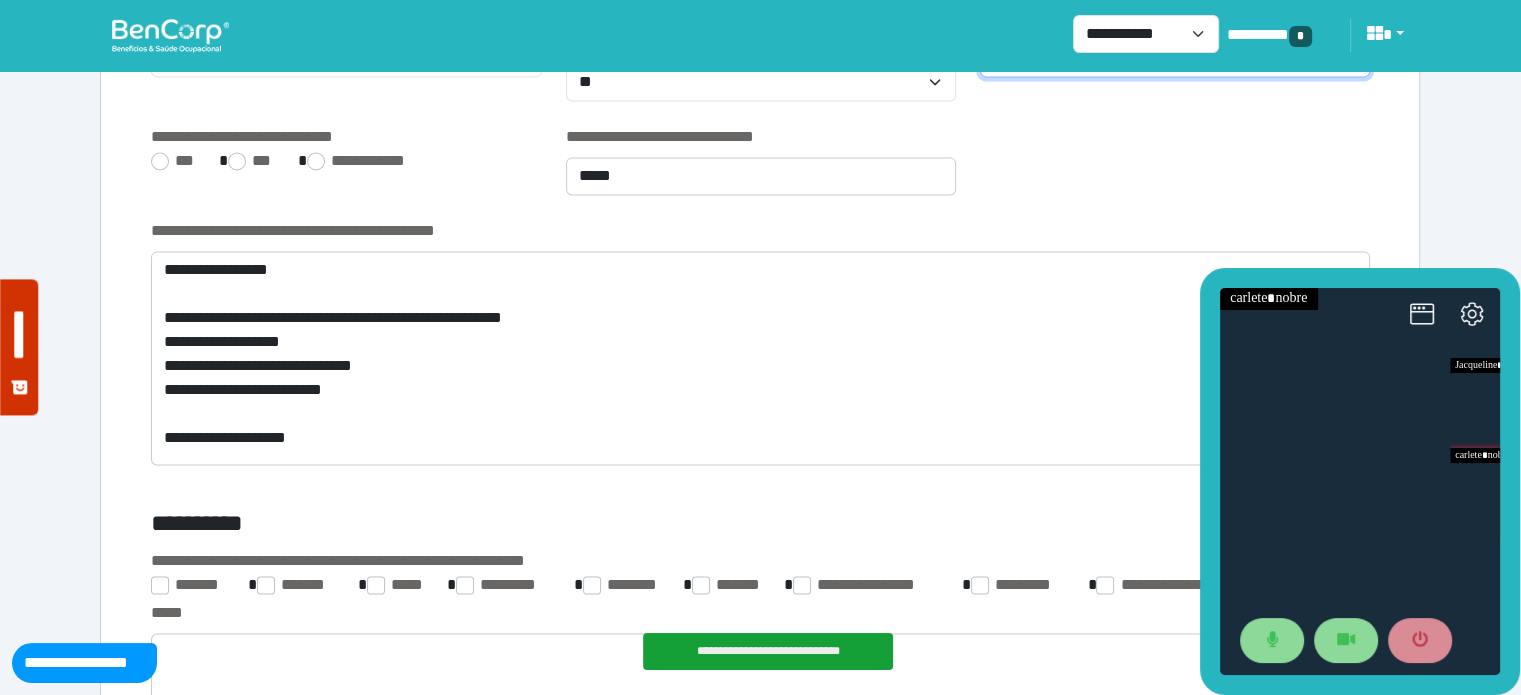 scroll, scrollTop: 2822, scrollLeft: 0, axis: vertical 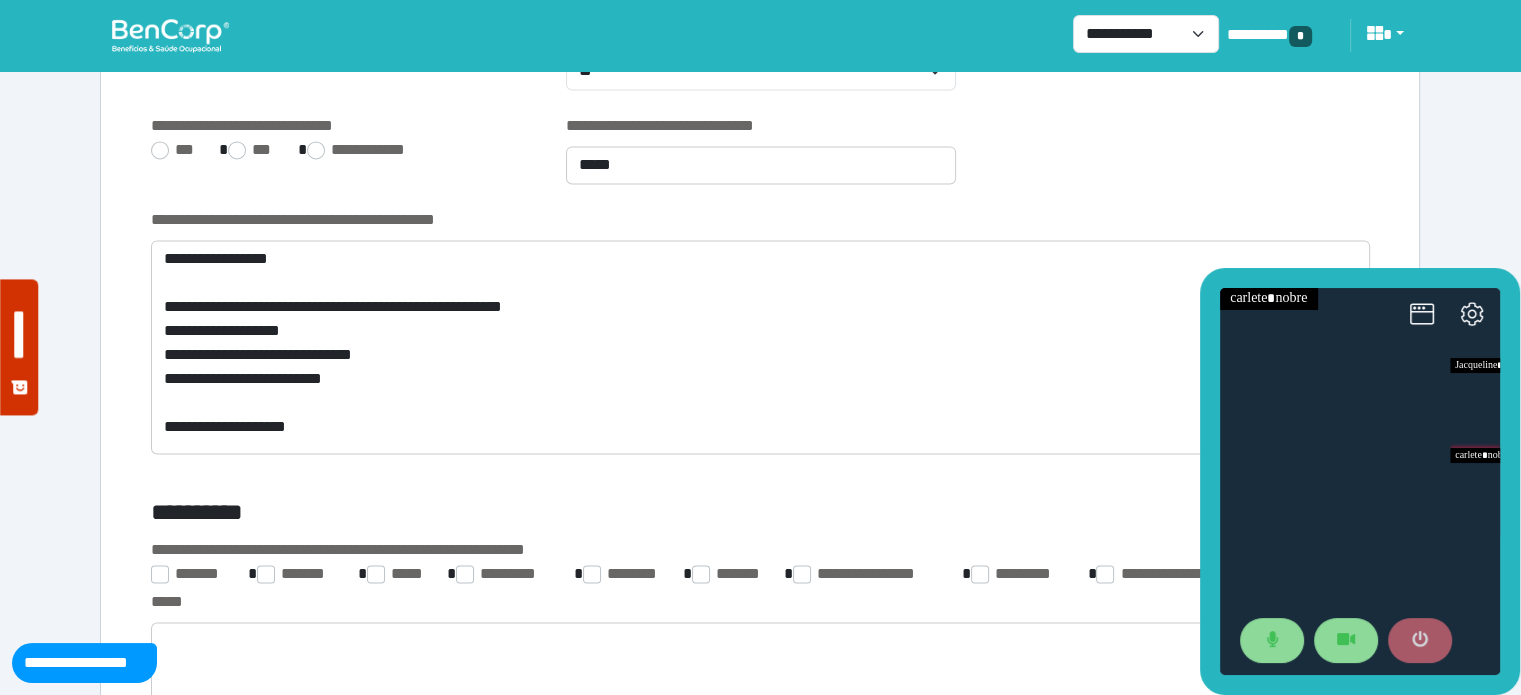 click 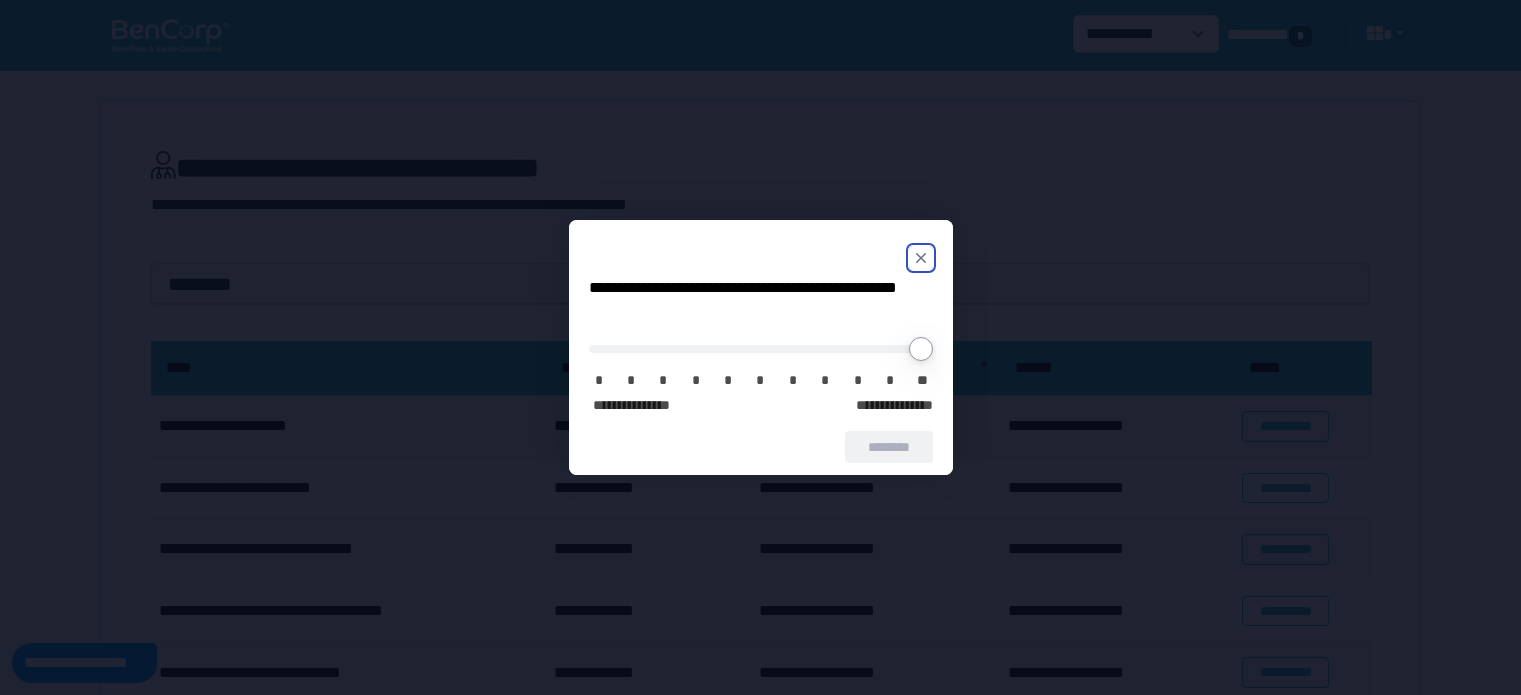 scroll, scrollTop: 0, scrollLeft: 0, axis: both 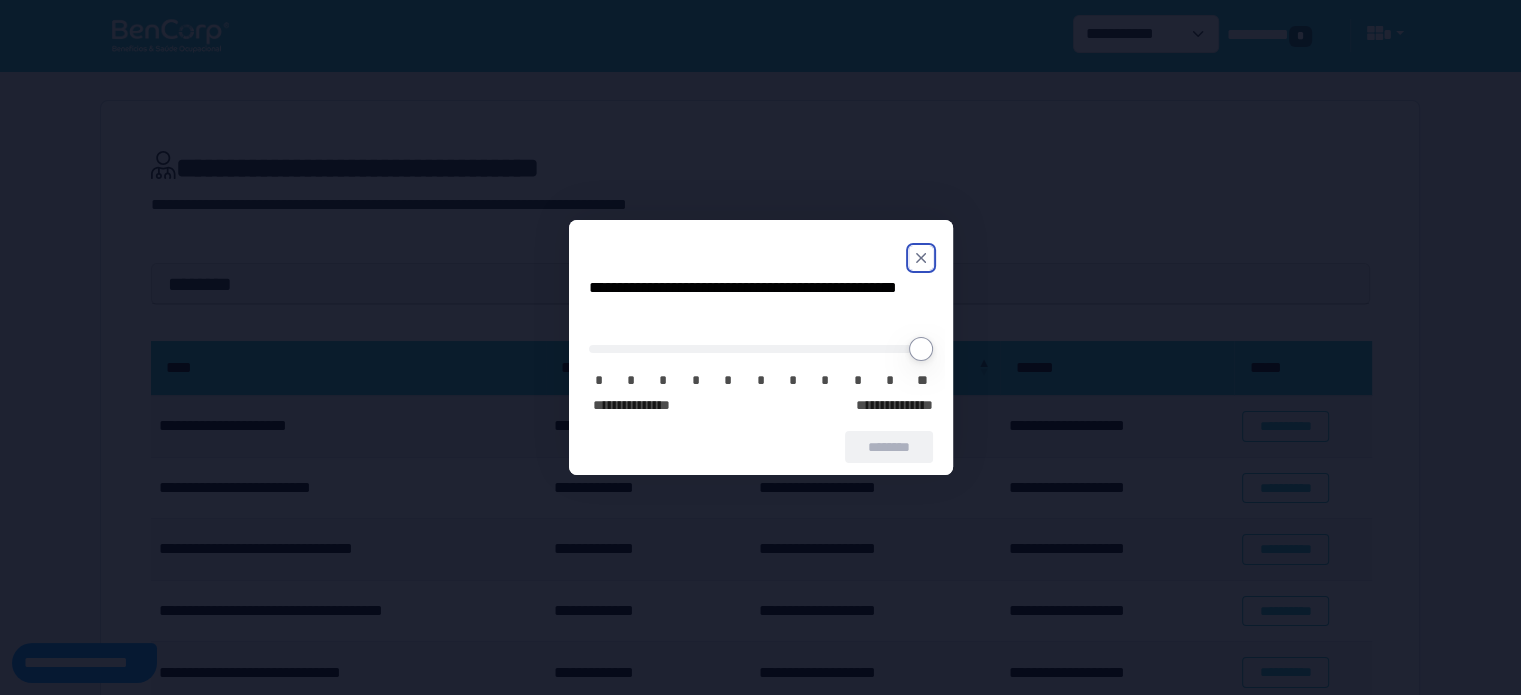 click 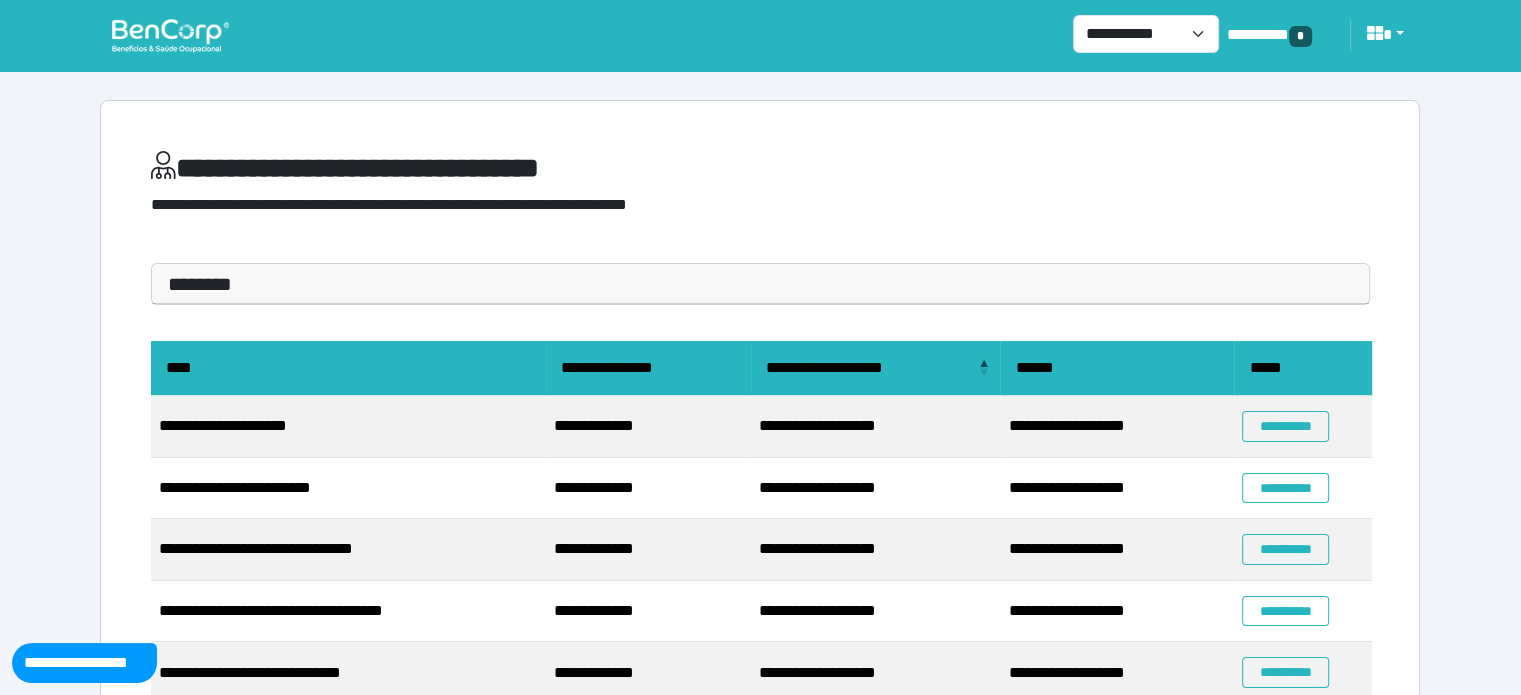 drag, startPoint x: 1448, startPoint y: 240, endPoint x: 1456, endPoint y: 247, distance: 10.630146 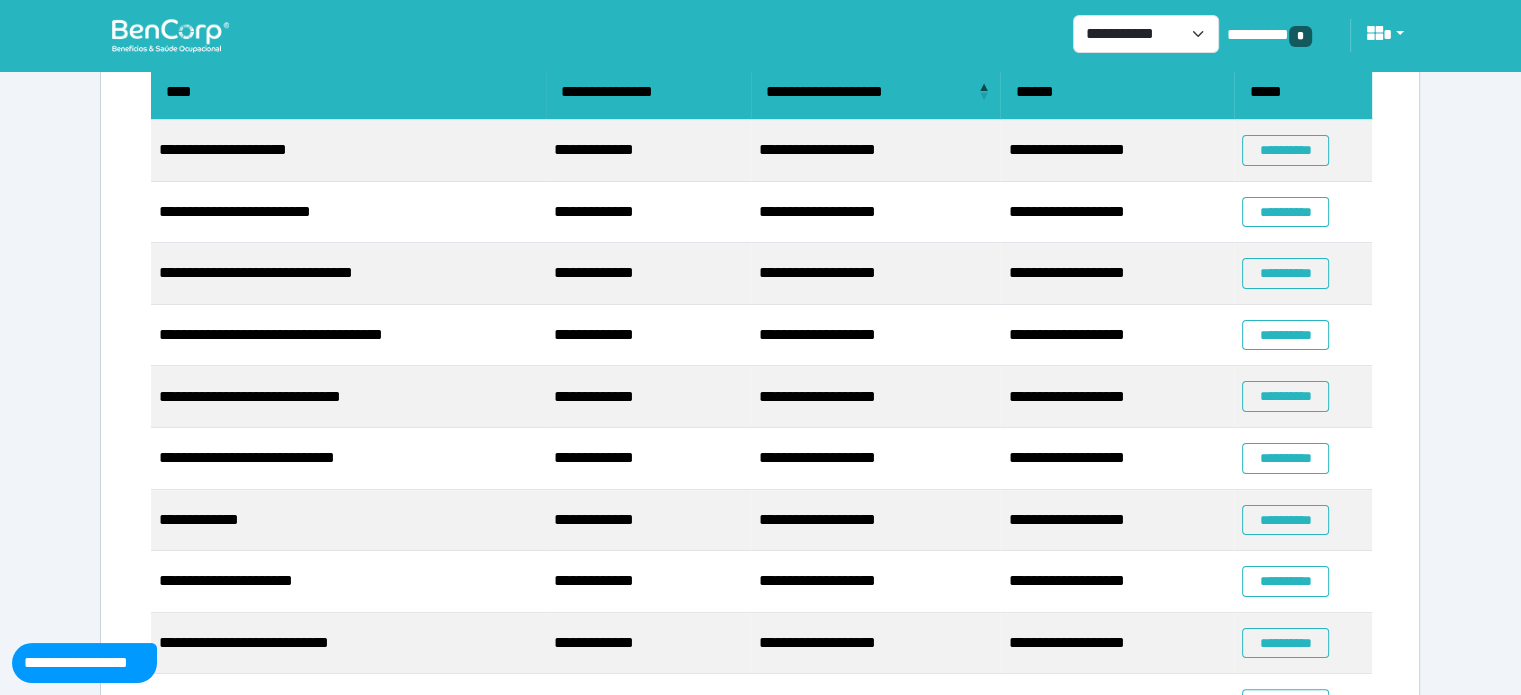 scroll, scrollTop: 280, scrollLeft: 0, axis: vertical 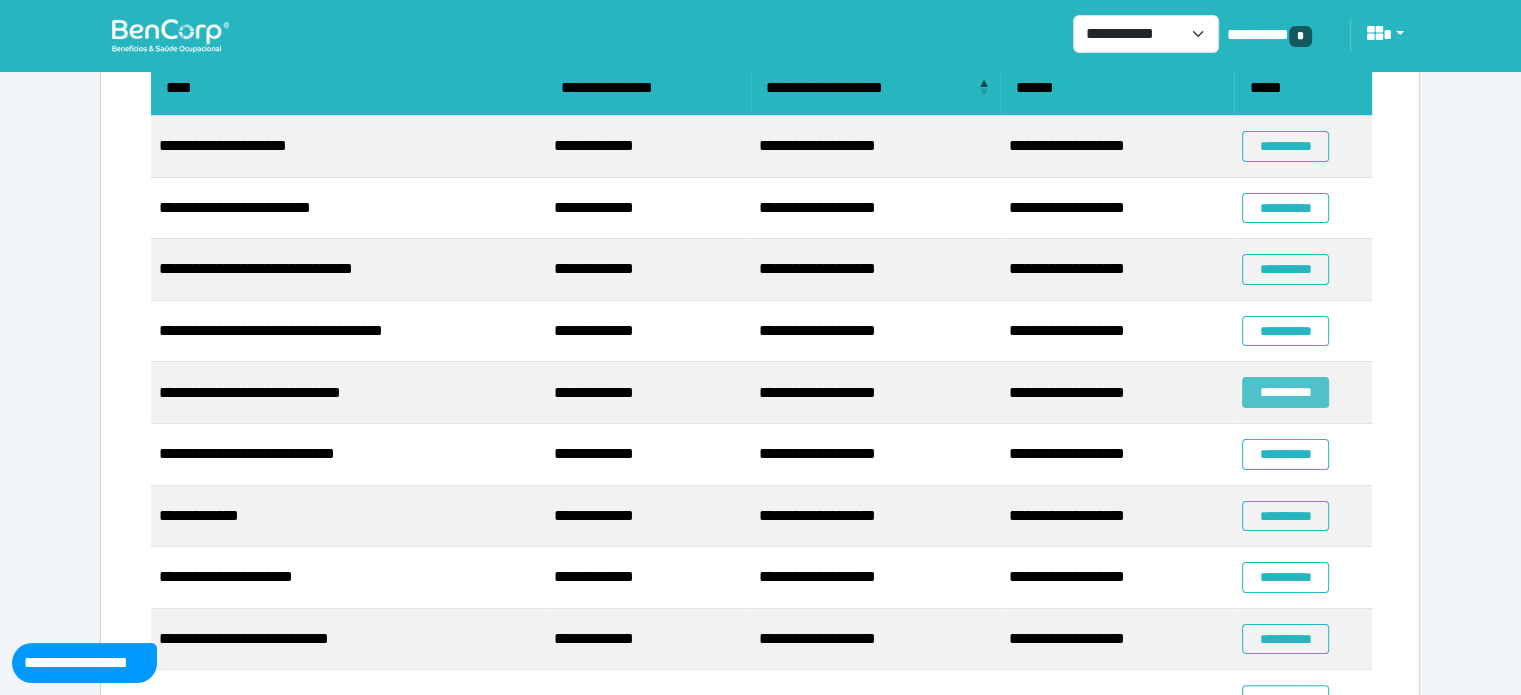 click on "**********" at bounding box center [1285, 392] 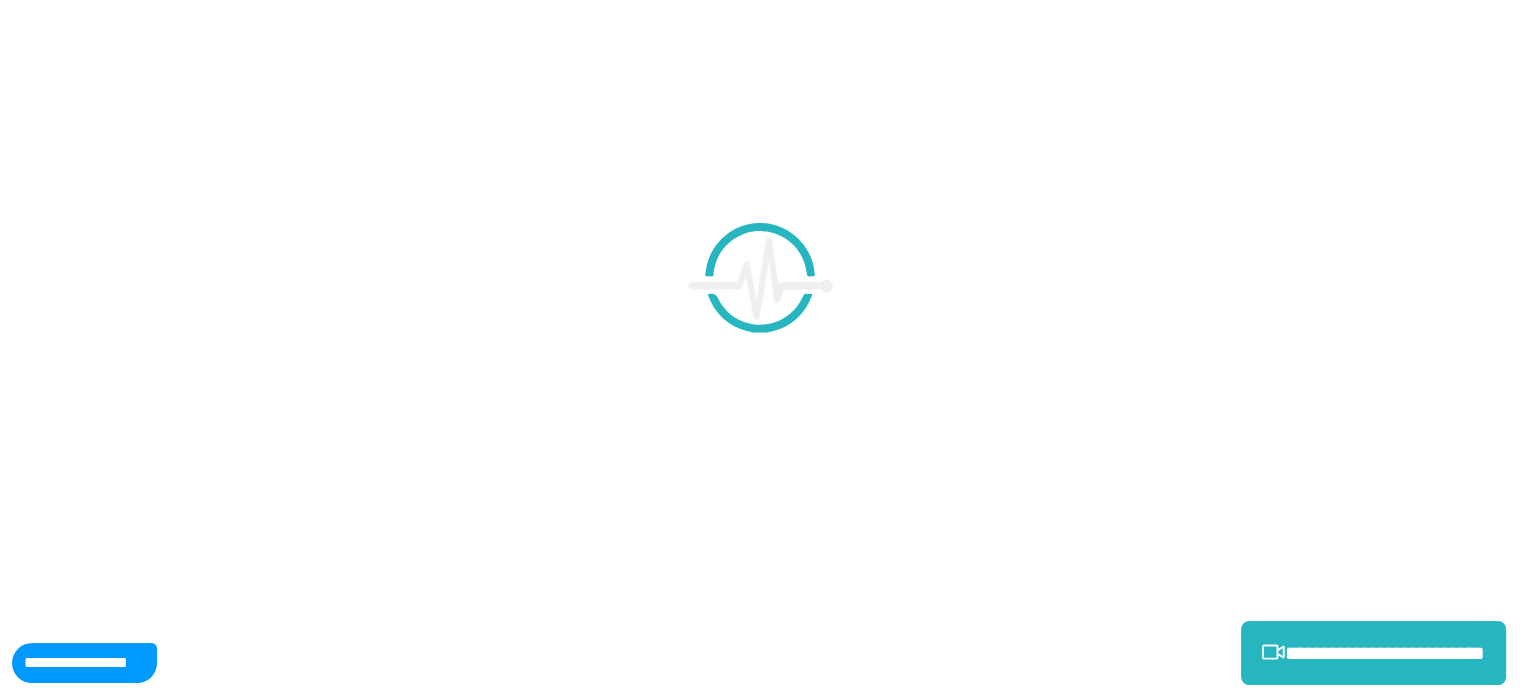 scroll, scrollTop: 0, scrollLeft: 0, axis: both 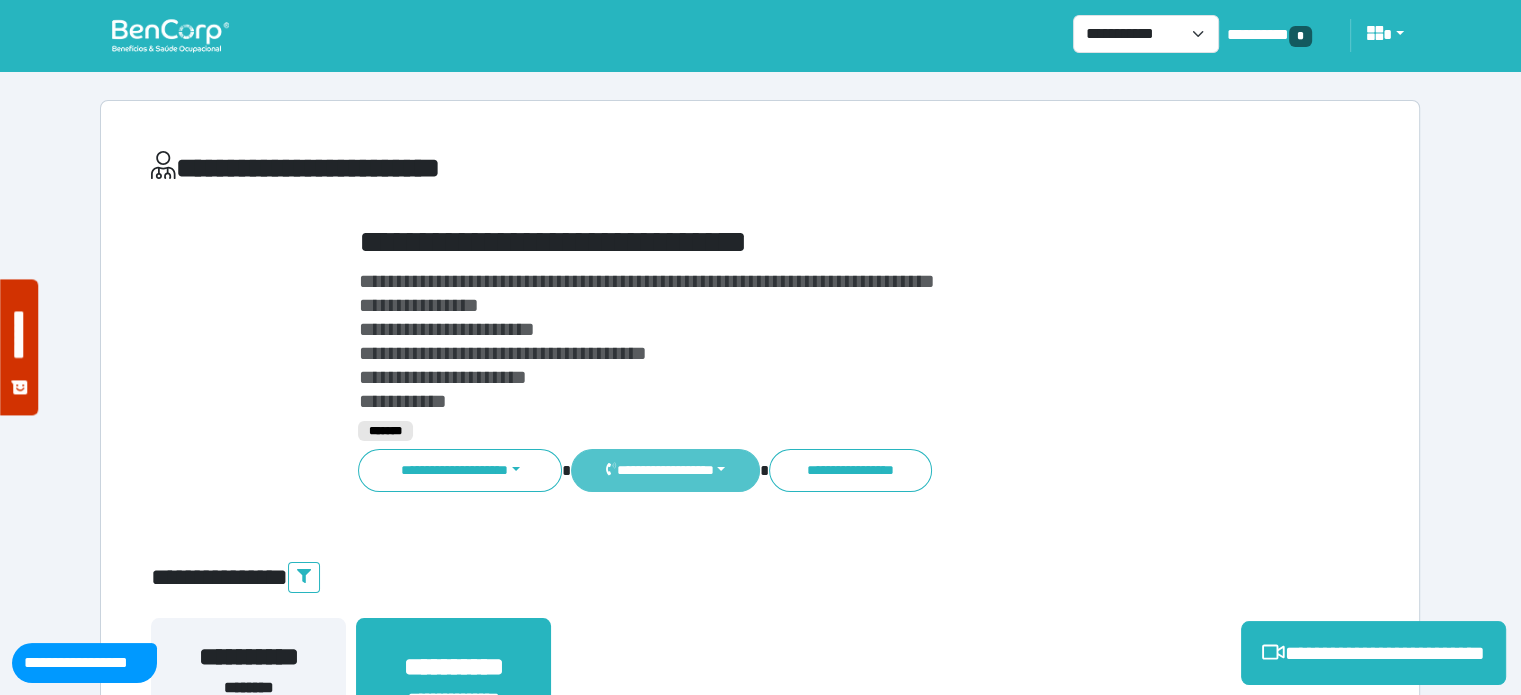 click on "**********" at bounding box center [665, 470] 